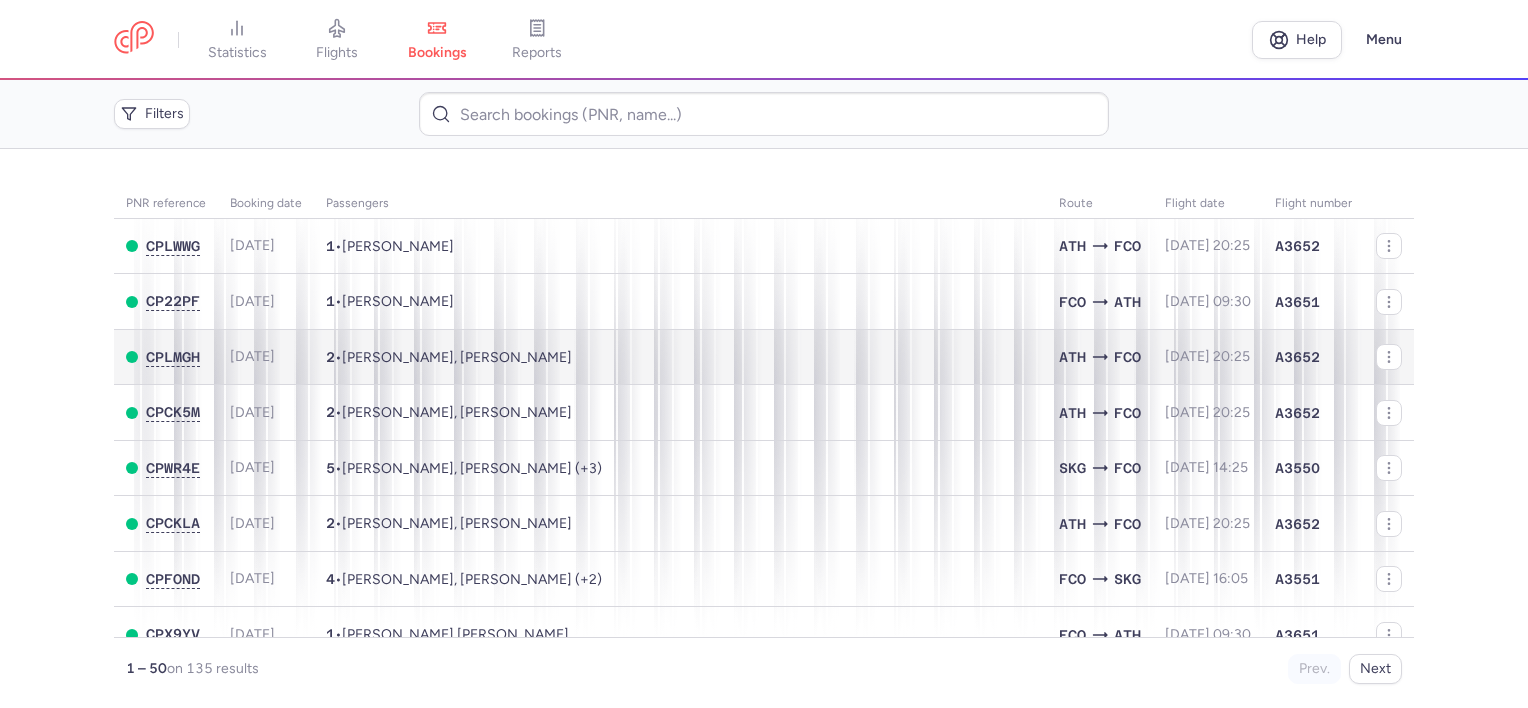 scroll, scrollTop: 0, scrollLeft: 0, axis: both 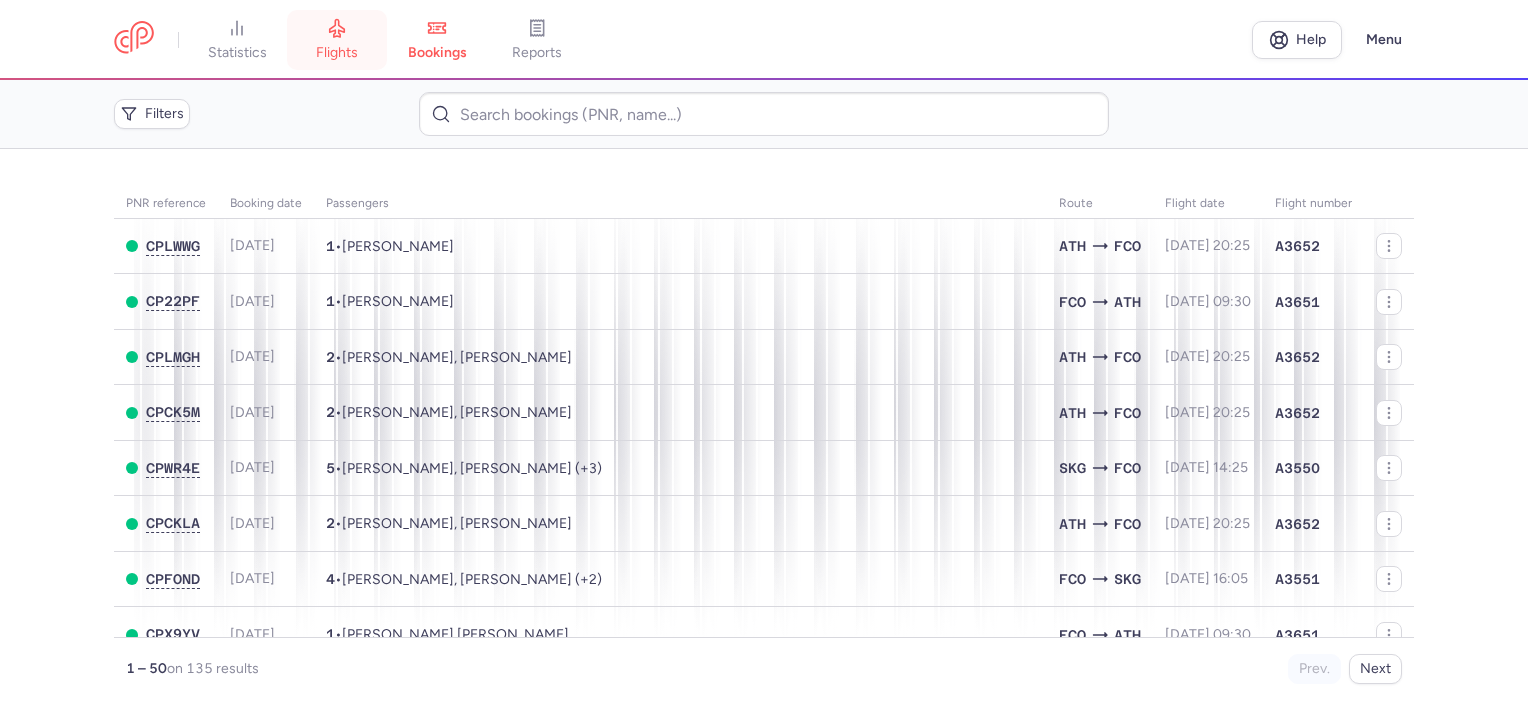 click on "flights" at bounding box center [337, 40] 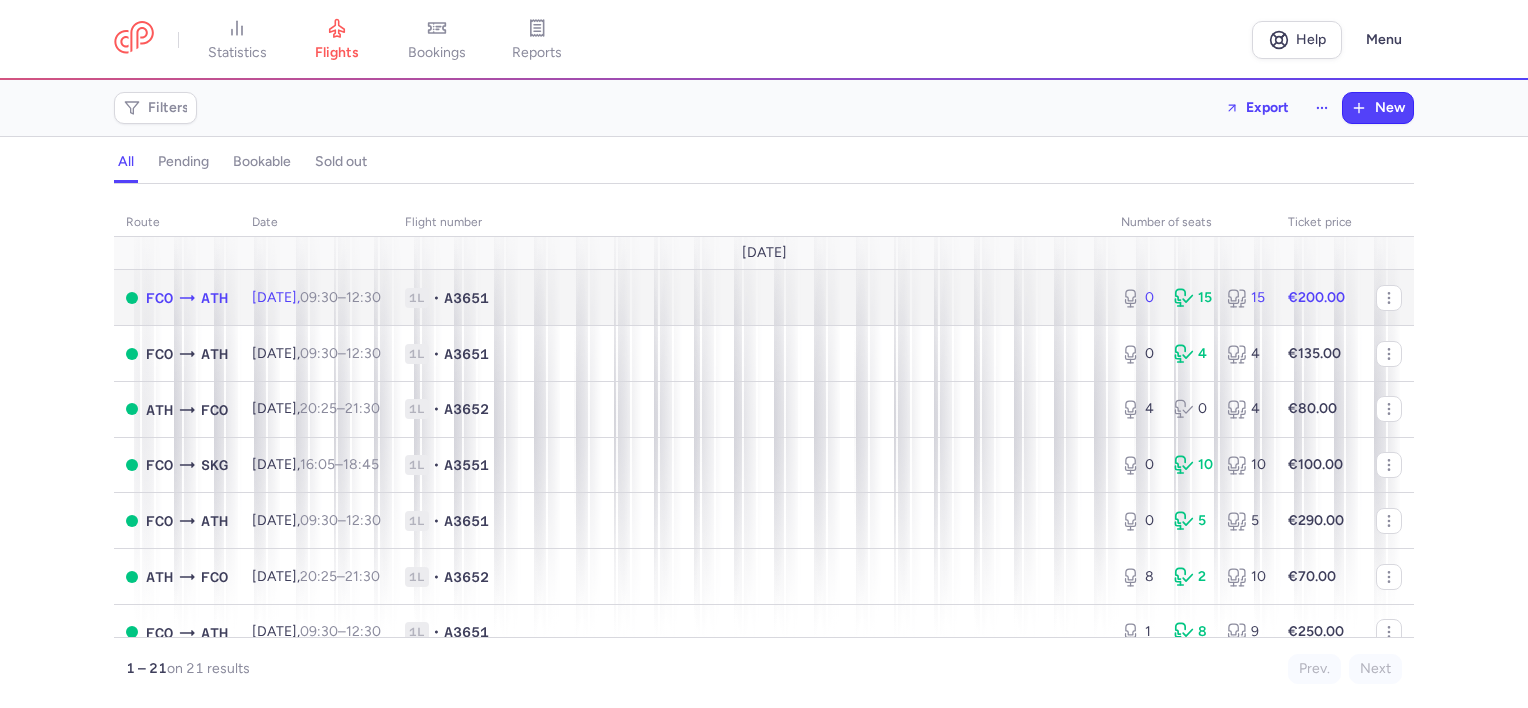 click on "A3651" 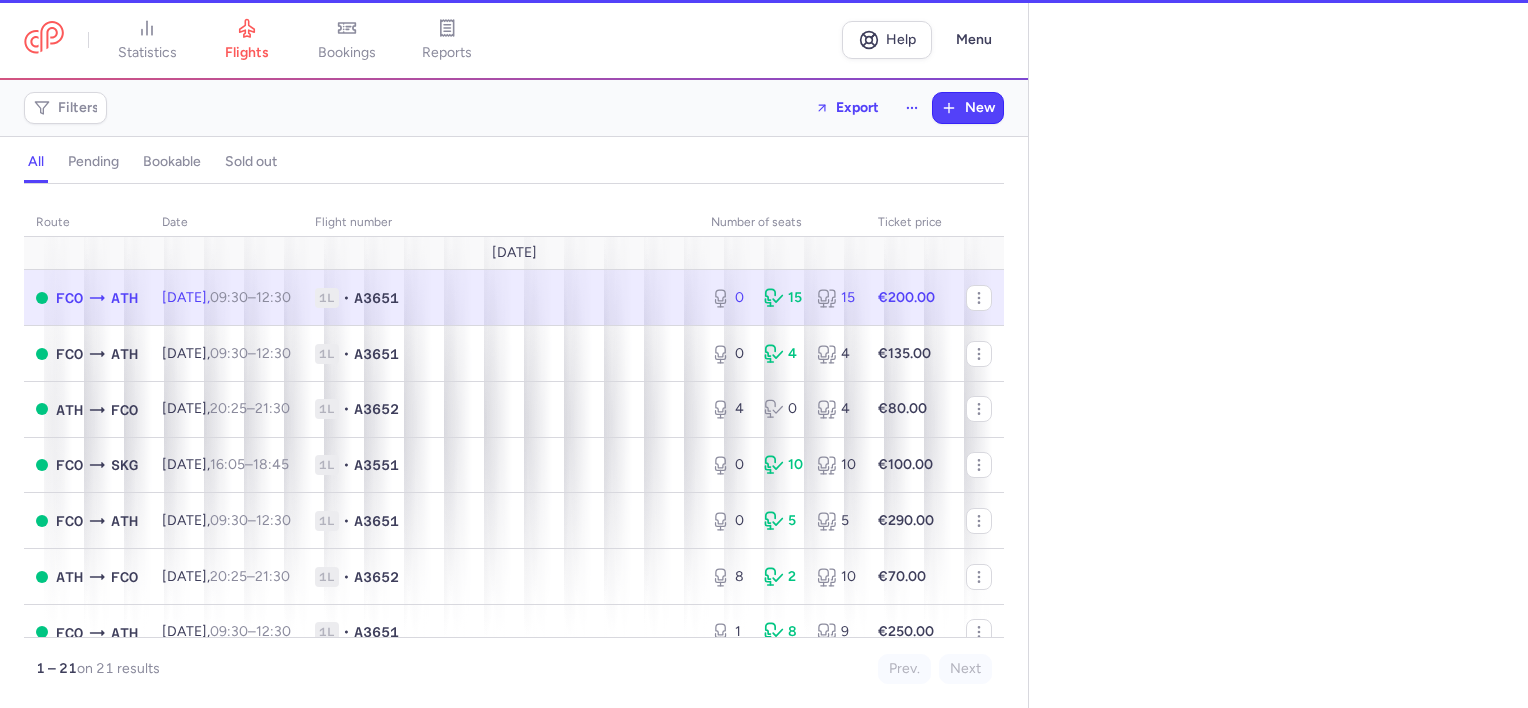 select on "days" 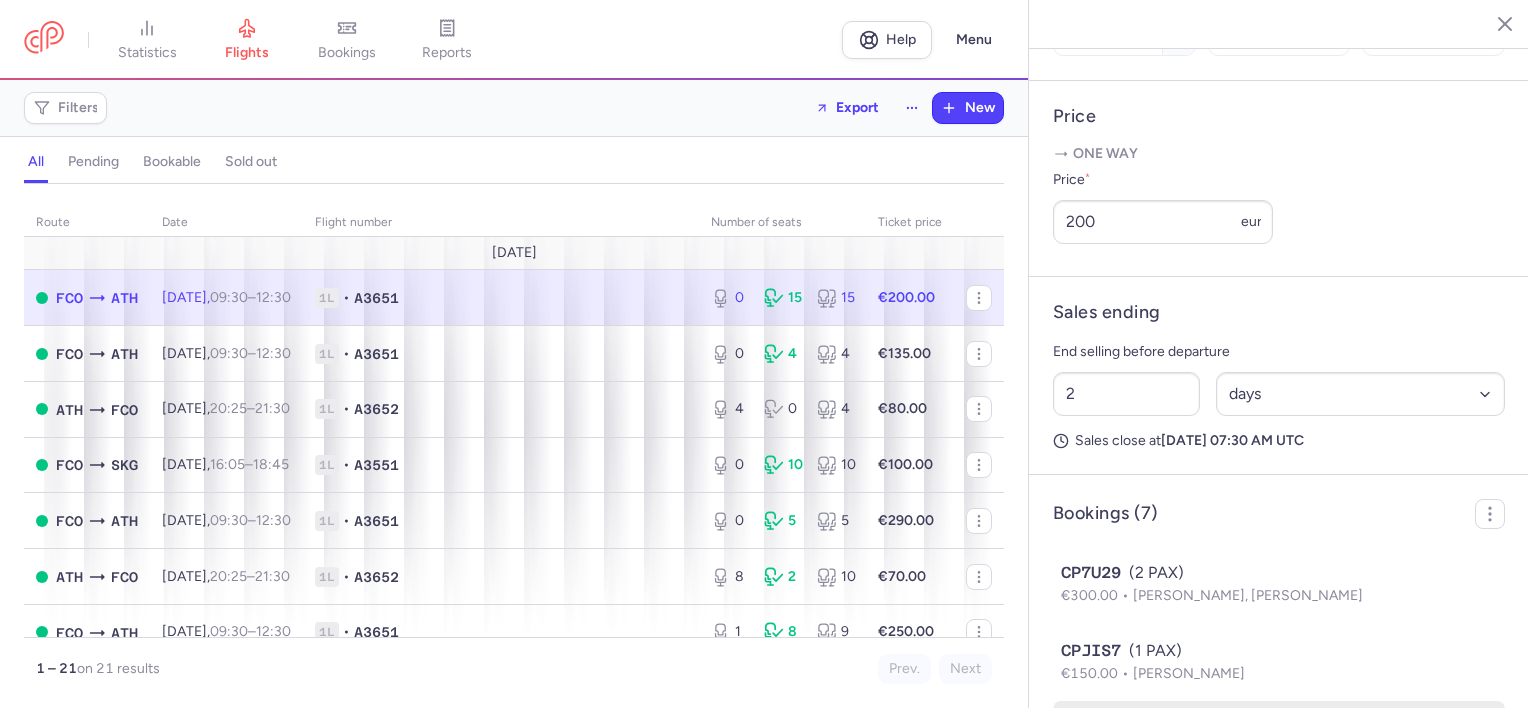 scroll, scrollTop: 590, scrollLeft: 0, axis: vertical 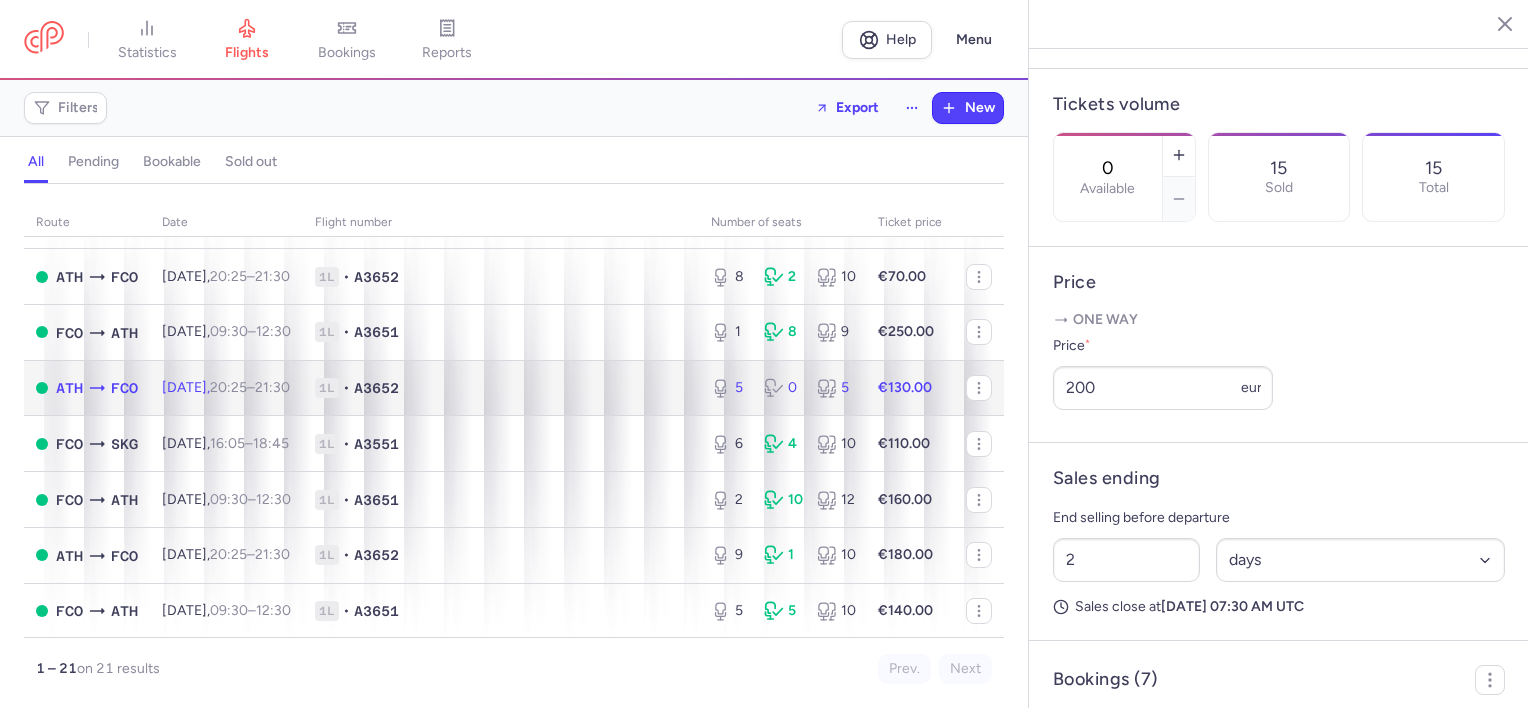 click on "1L • A3652" 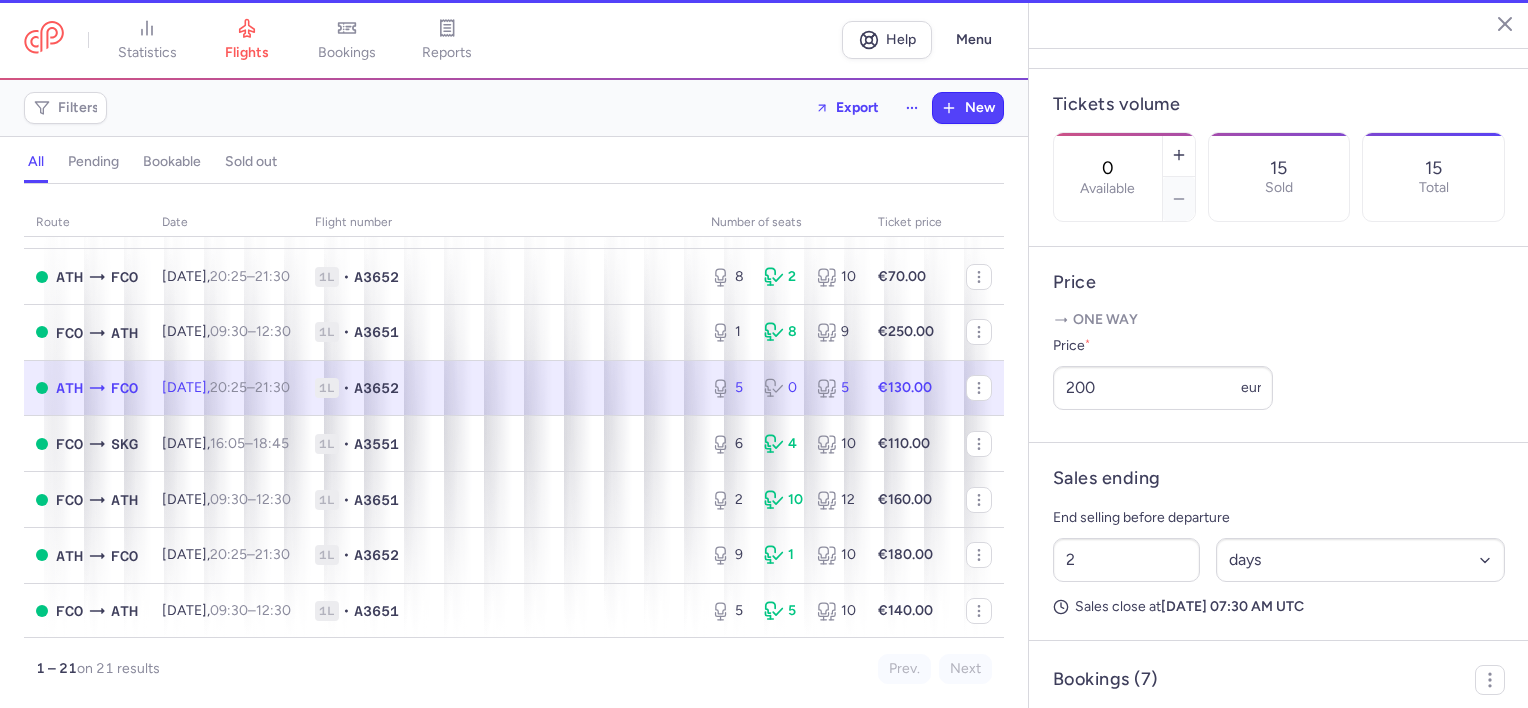 type on "5" 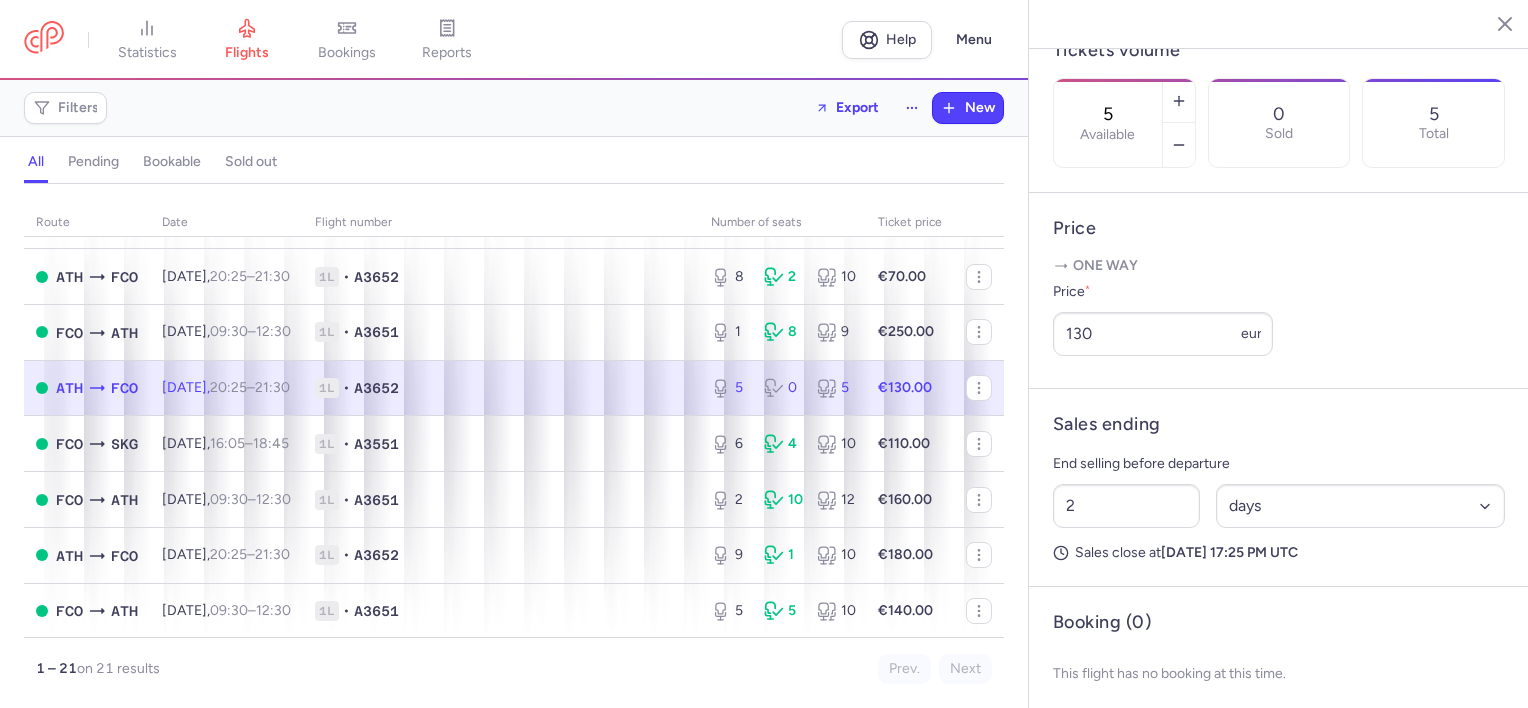 scroll, scrollTop: 670, scrollLeft: 0, axis: vertical 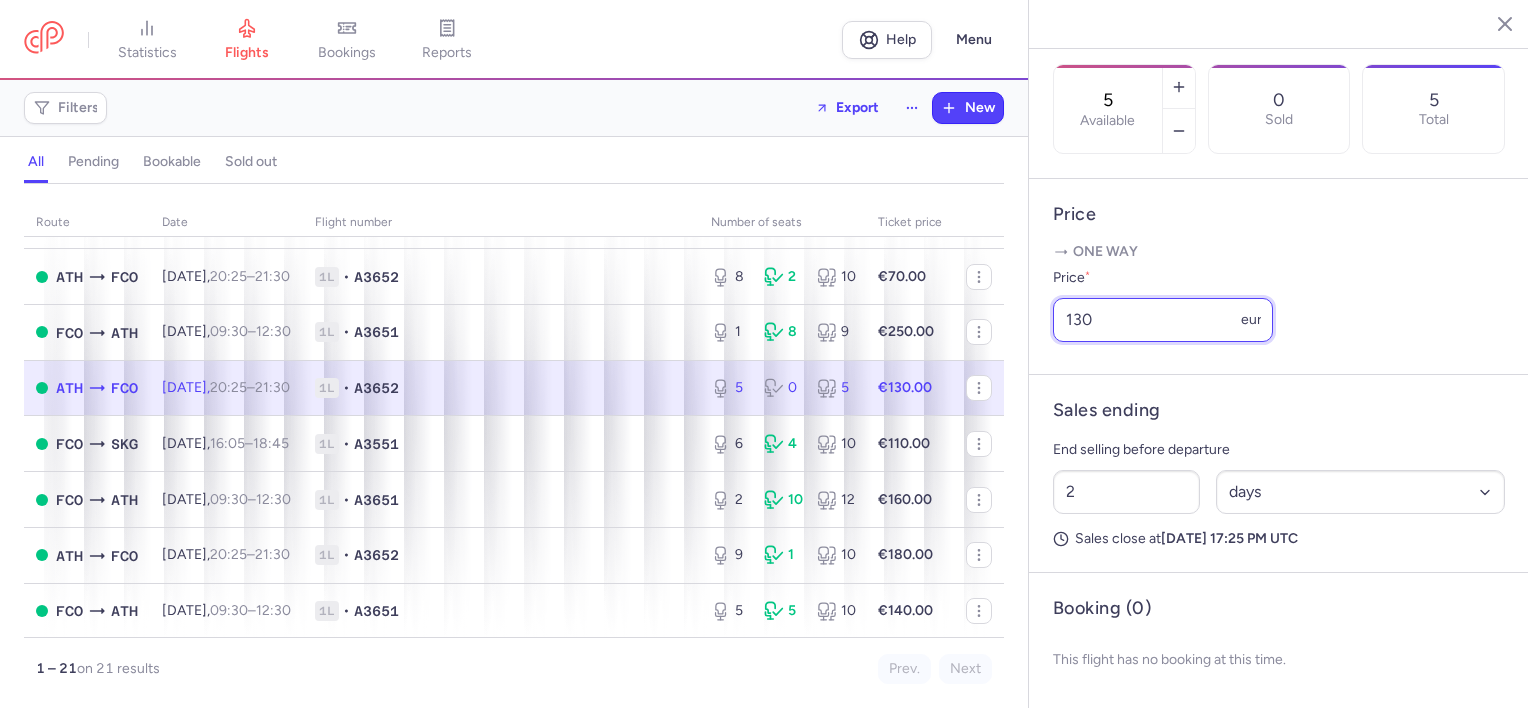 drag, startPoint x: 1142, startPoint y: 314, endPoint x: 1058, endPoint y: 319, distance: 84.14868 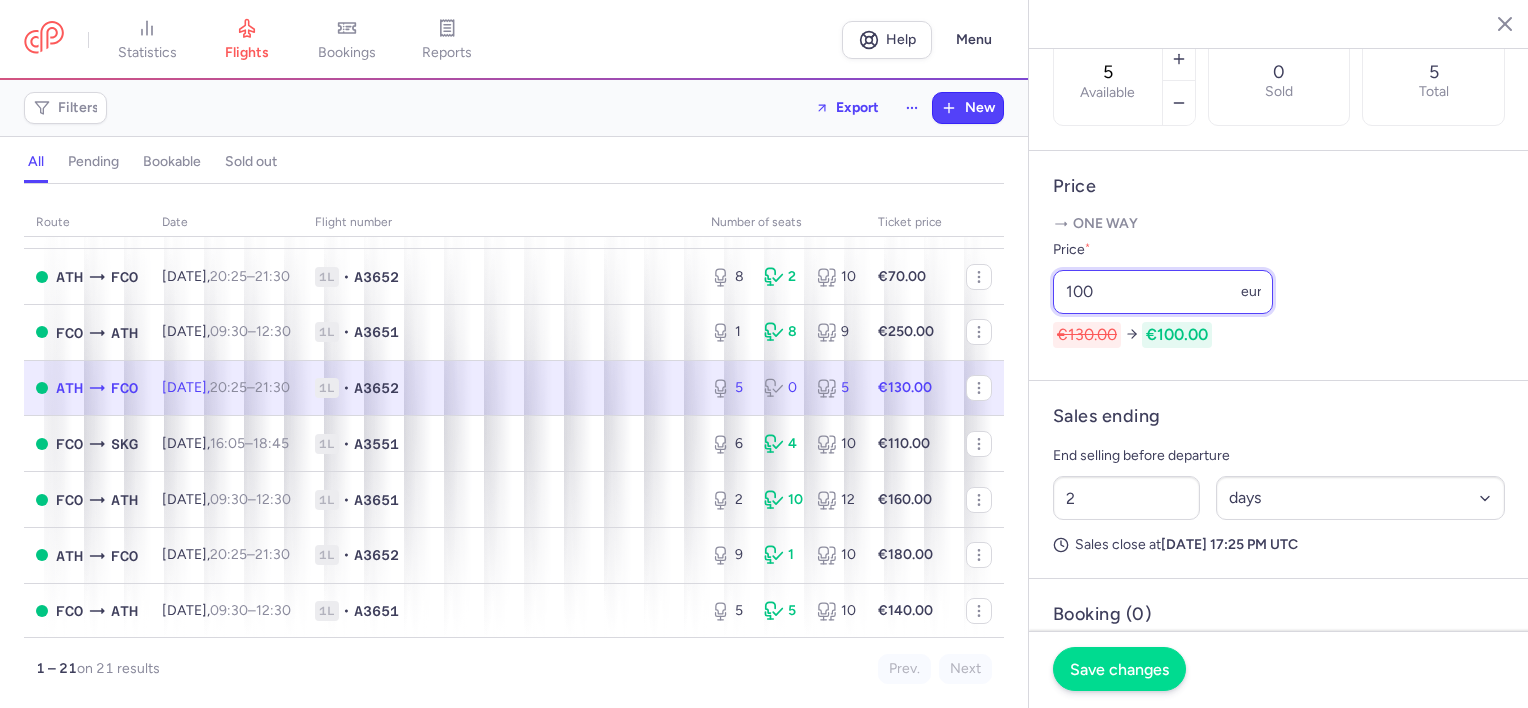 type on "100" 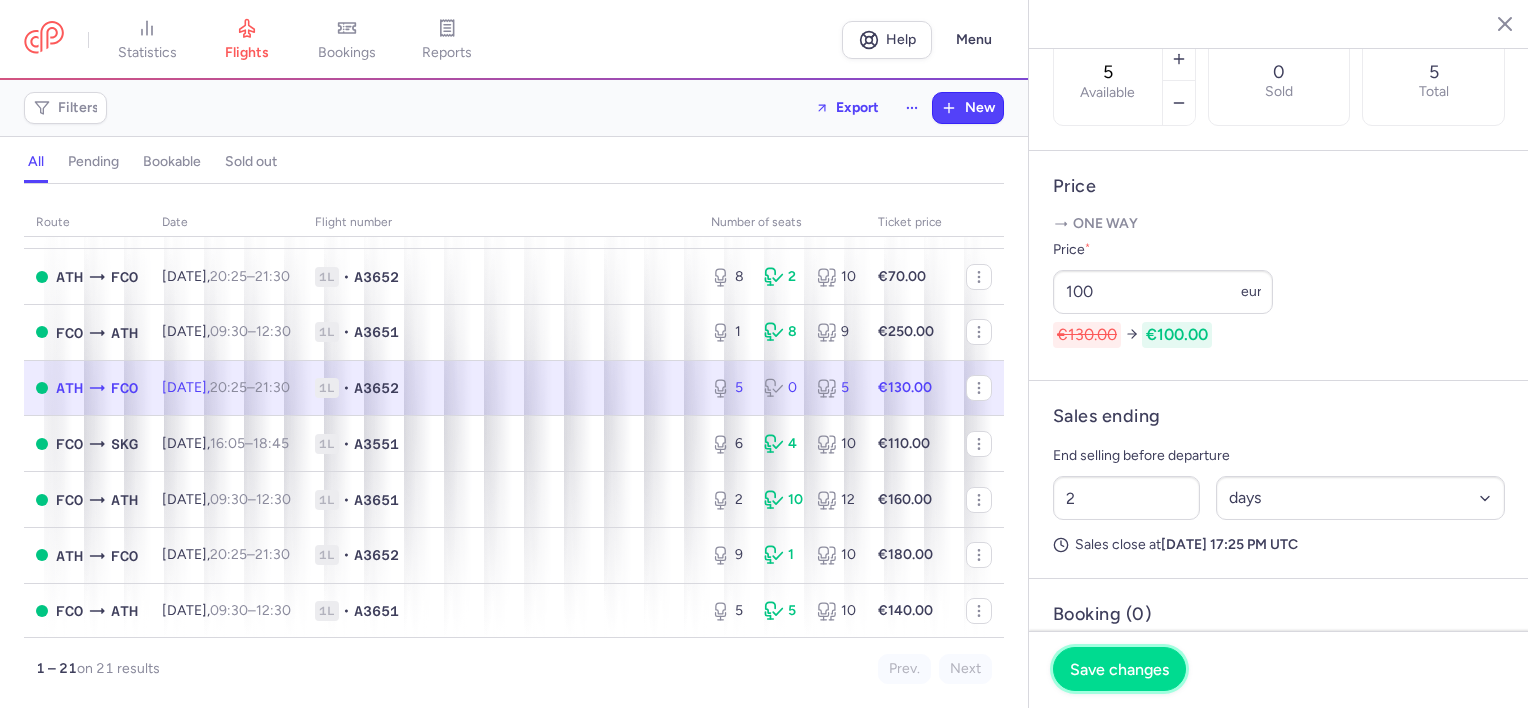 click on "Save changes" at bounding box center (1119, 669) 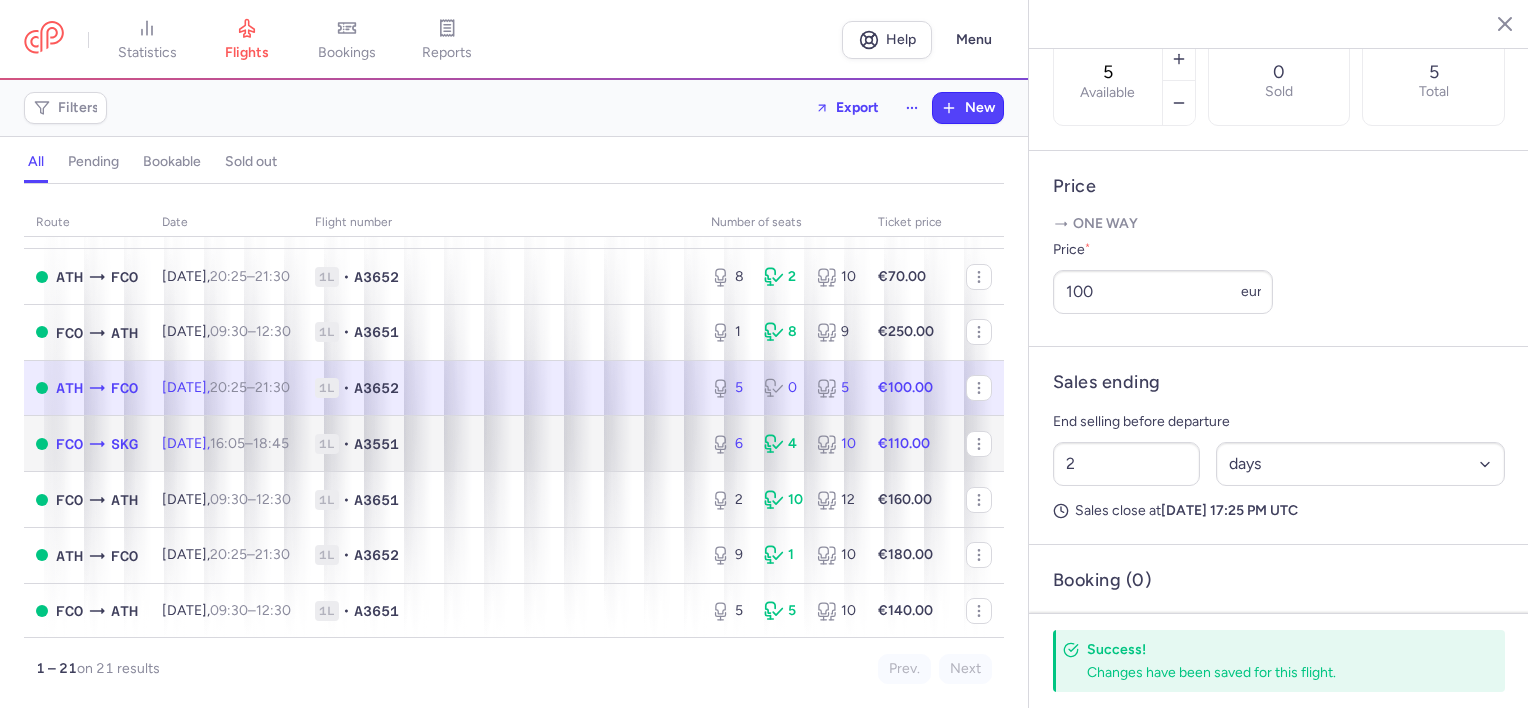 click on "1L • A3551" 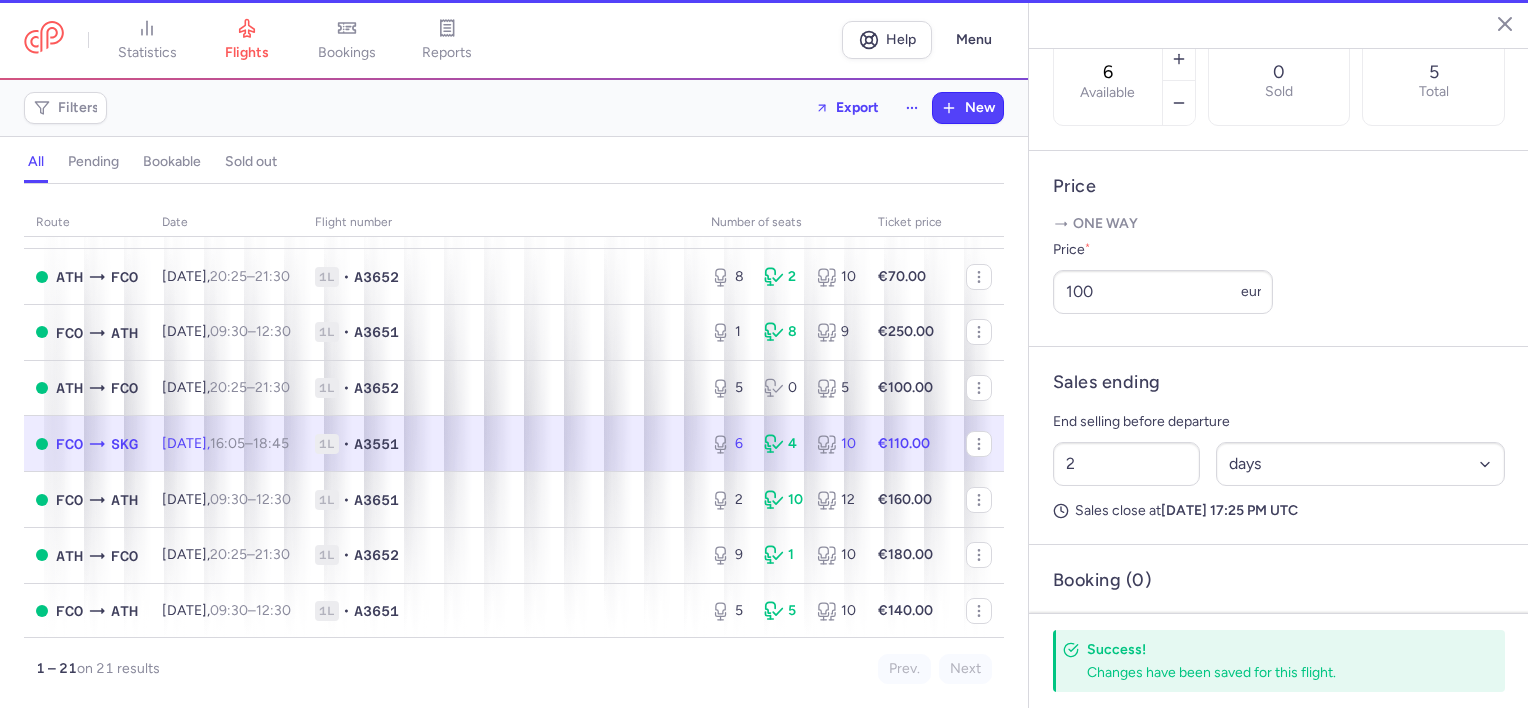 scroll, scrollTop: 686, scrollLeft: 0, axis: vertical 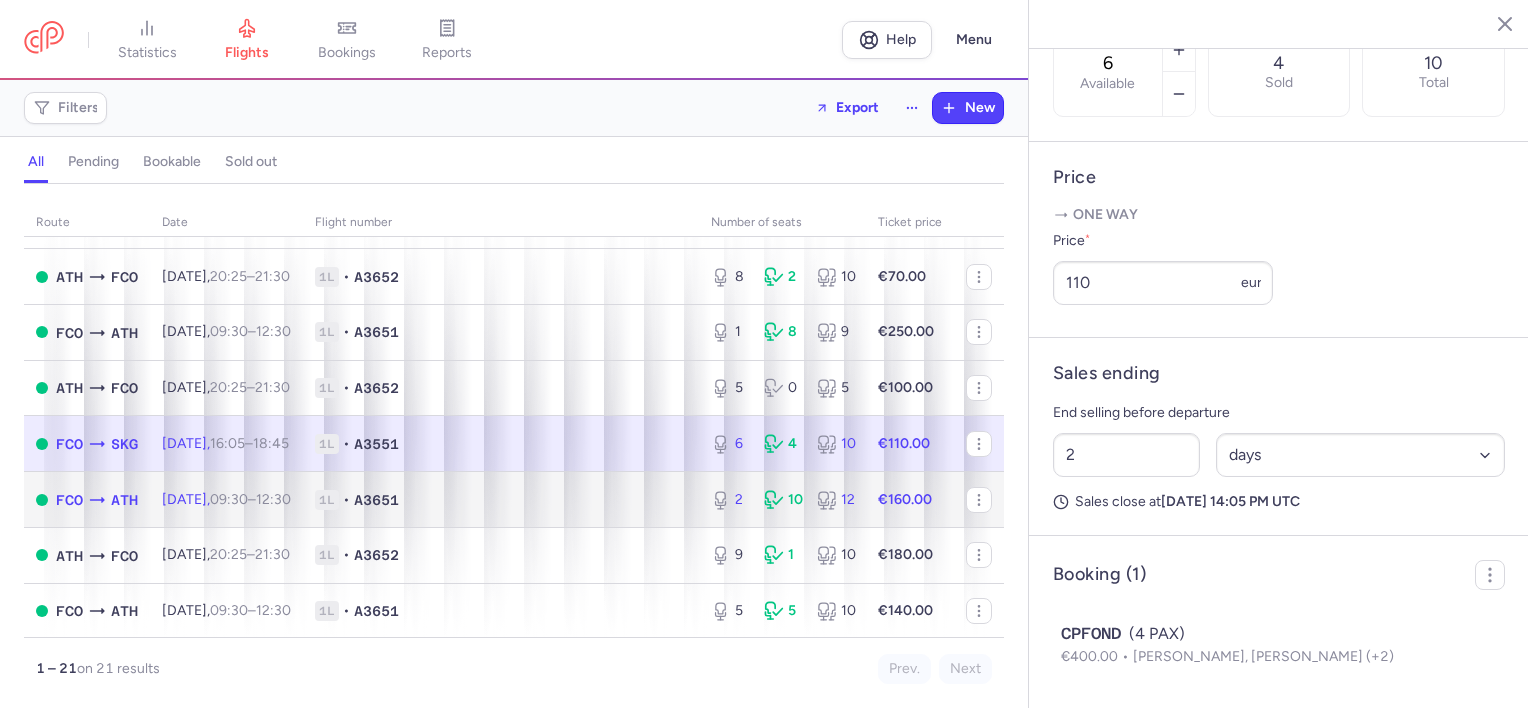 click on "1L • A3651" 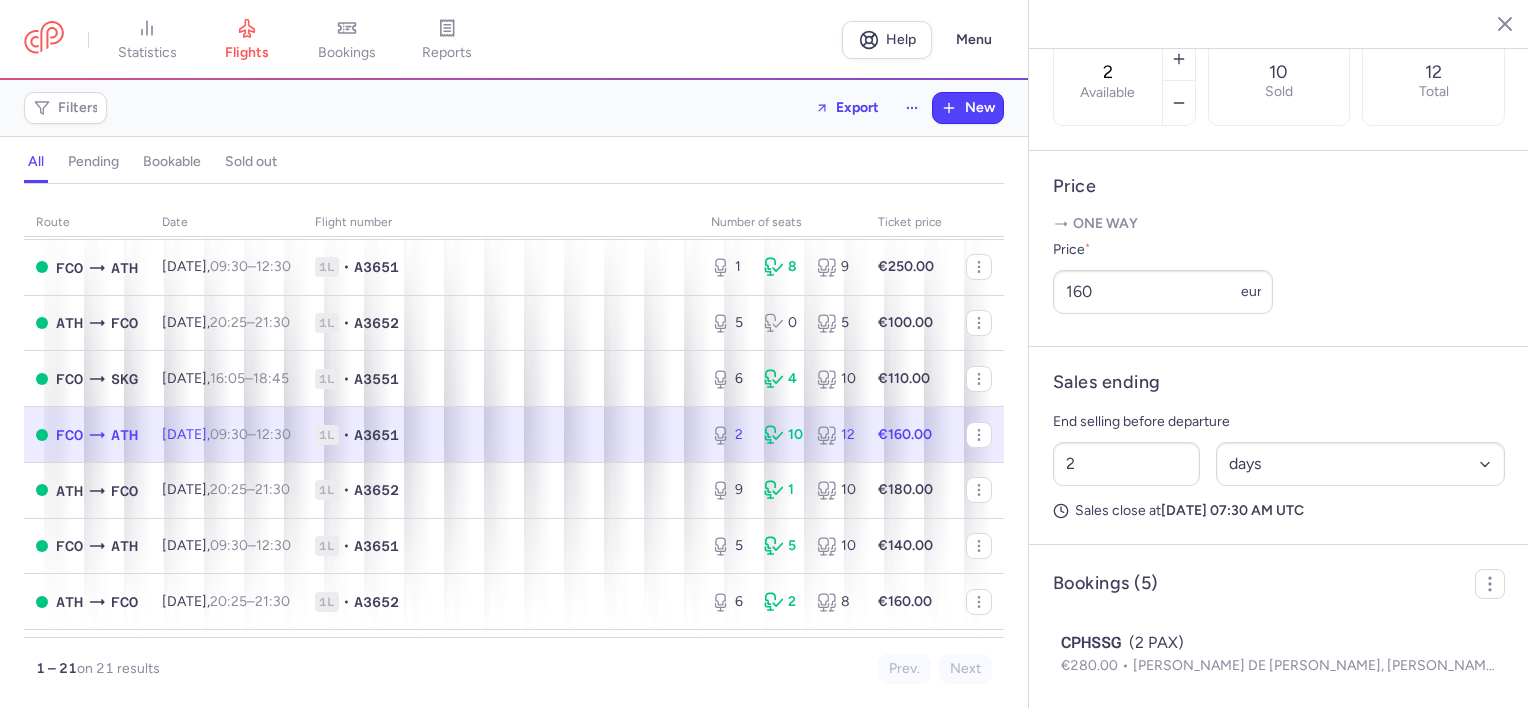 scroll, scrollTop: 400, scrollLeft: 0, axis: vertical 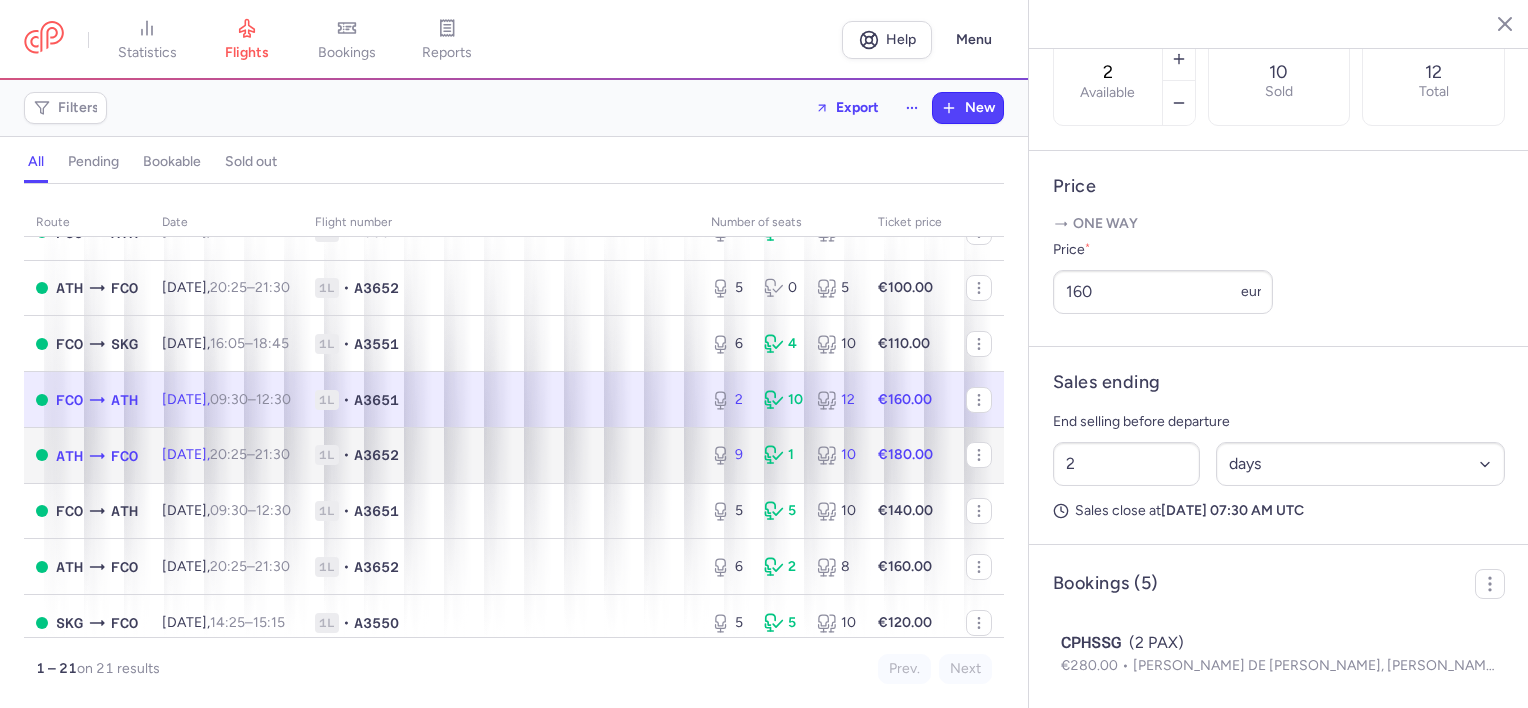 click on "1L • A3652" 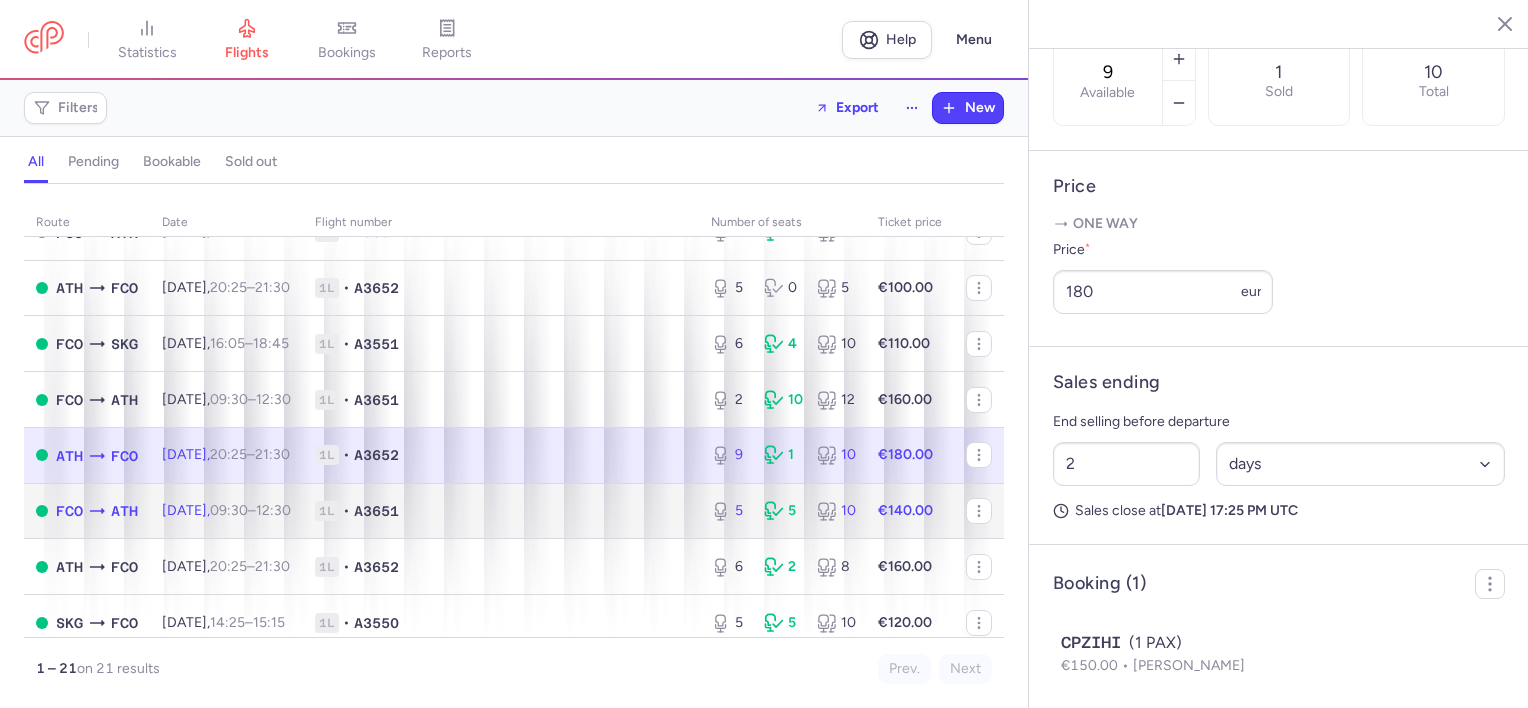 click on "1L • A3651" 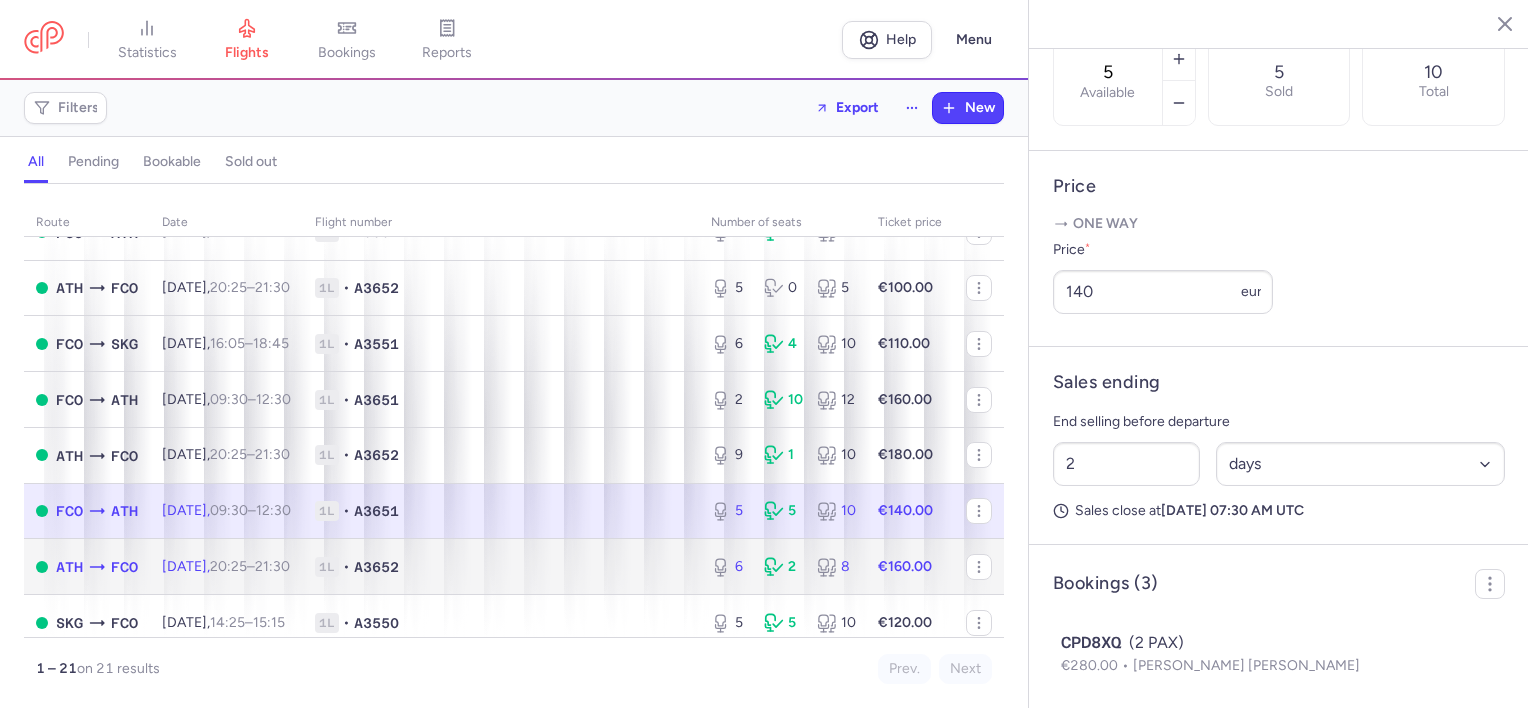 click on "1L • A3652" 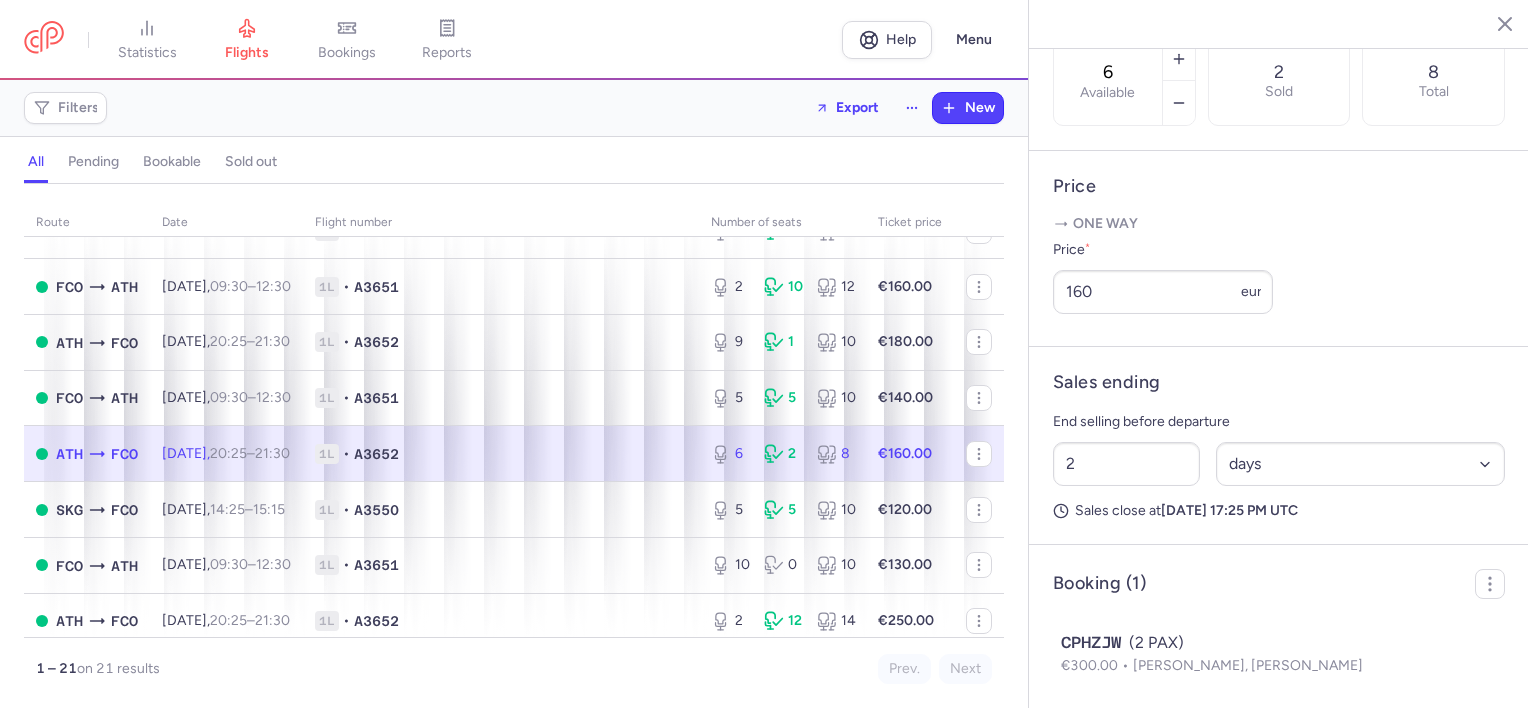 scroll, scrollTop: 600, scrollLeft: 0, axis: vertical 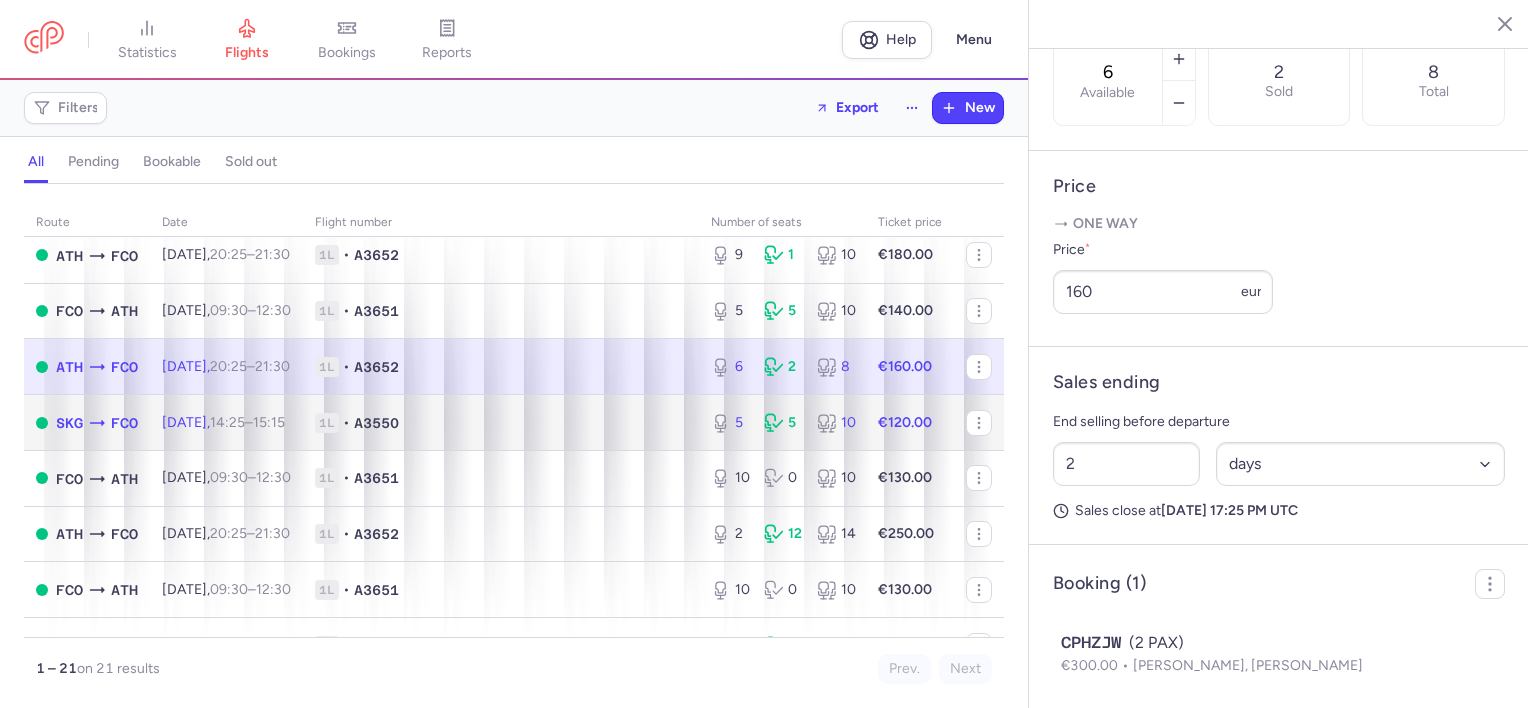 click on "1L • A3550" 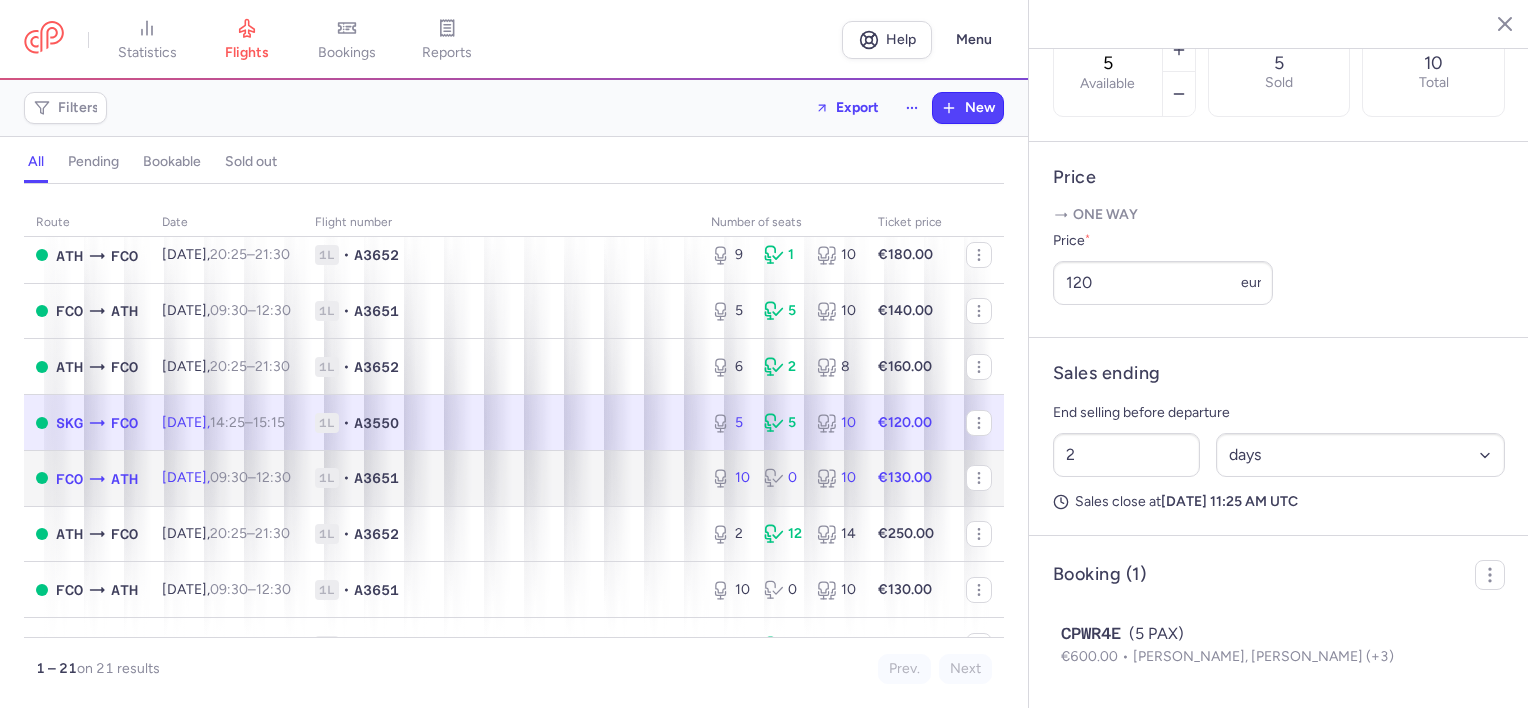 click on "1L • A3651" 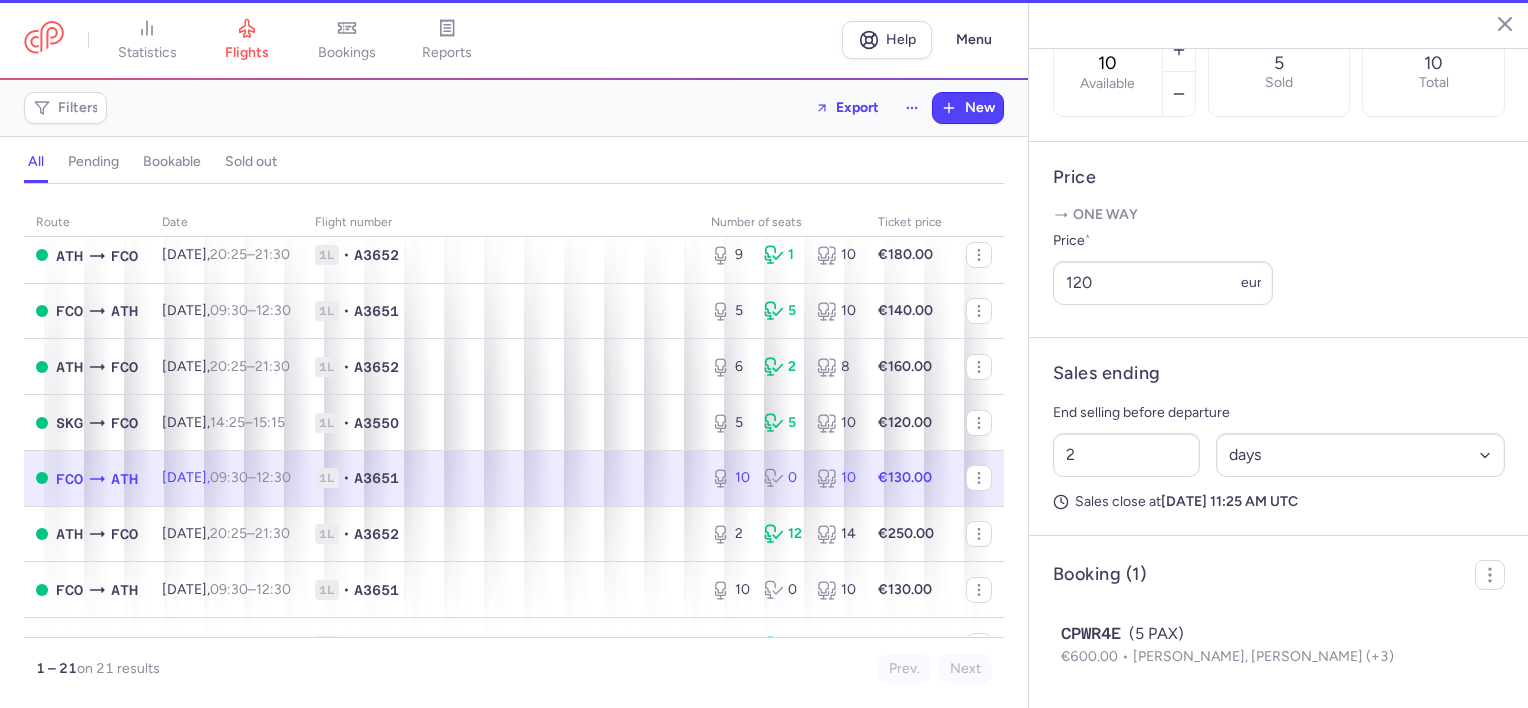 scroll, scrollTop: 670, scrollLeft: 0, axis: vertical 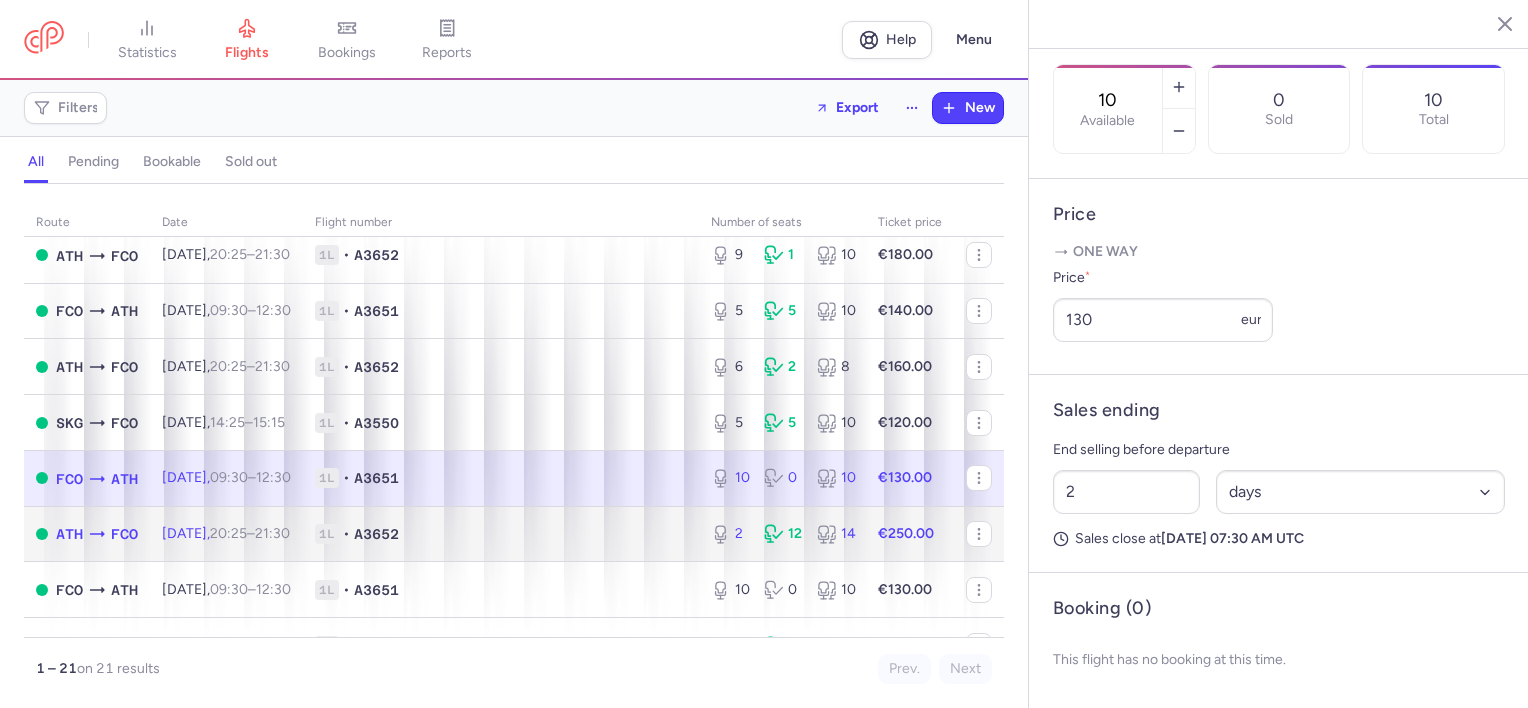 click on "1L • A3652" 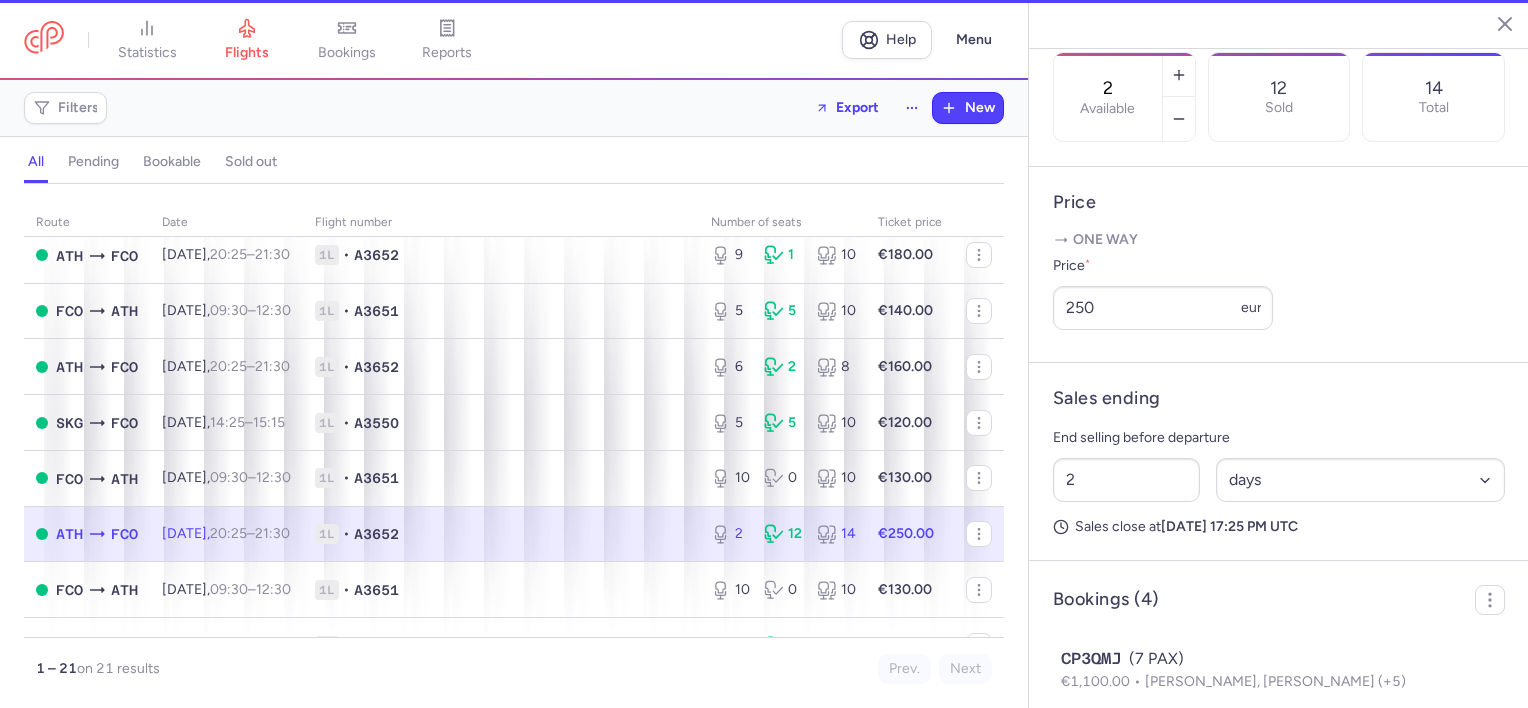 scroll, scrollTop: 686, scrollLeft: 0, axis: vertical 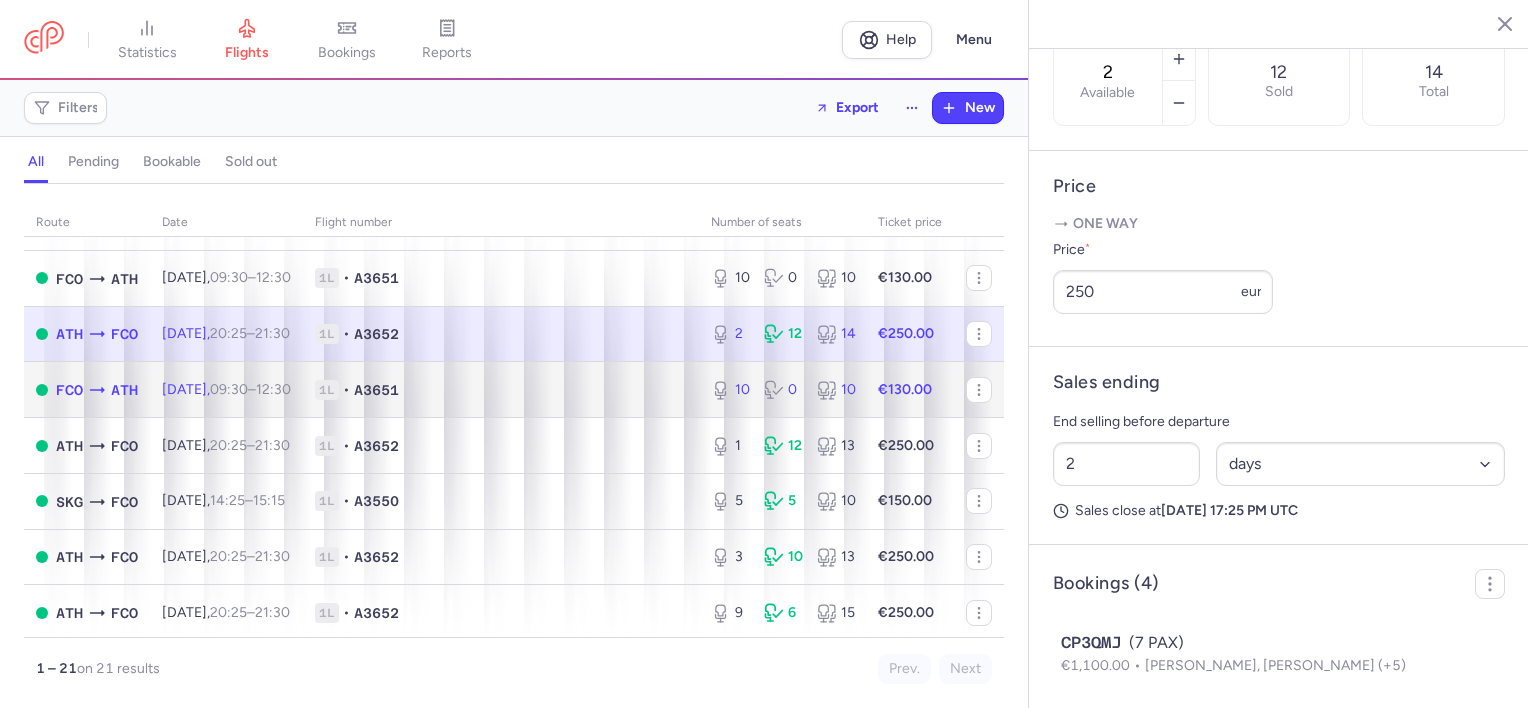click on "1L • A3651" 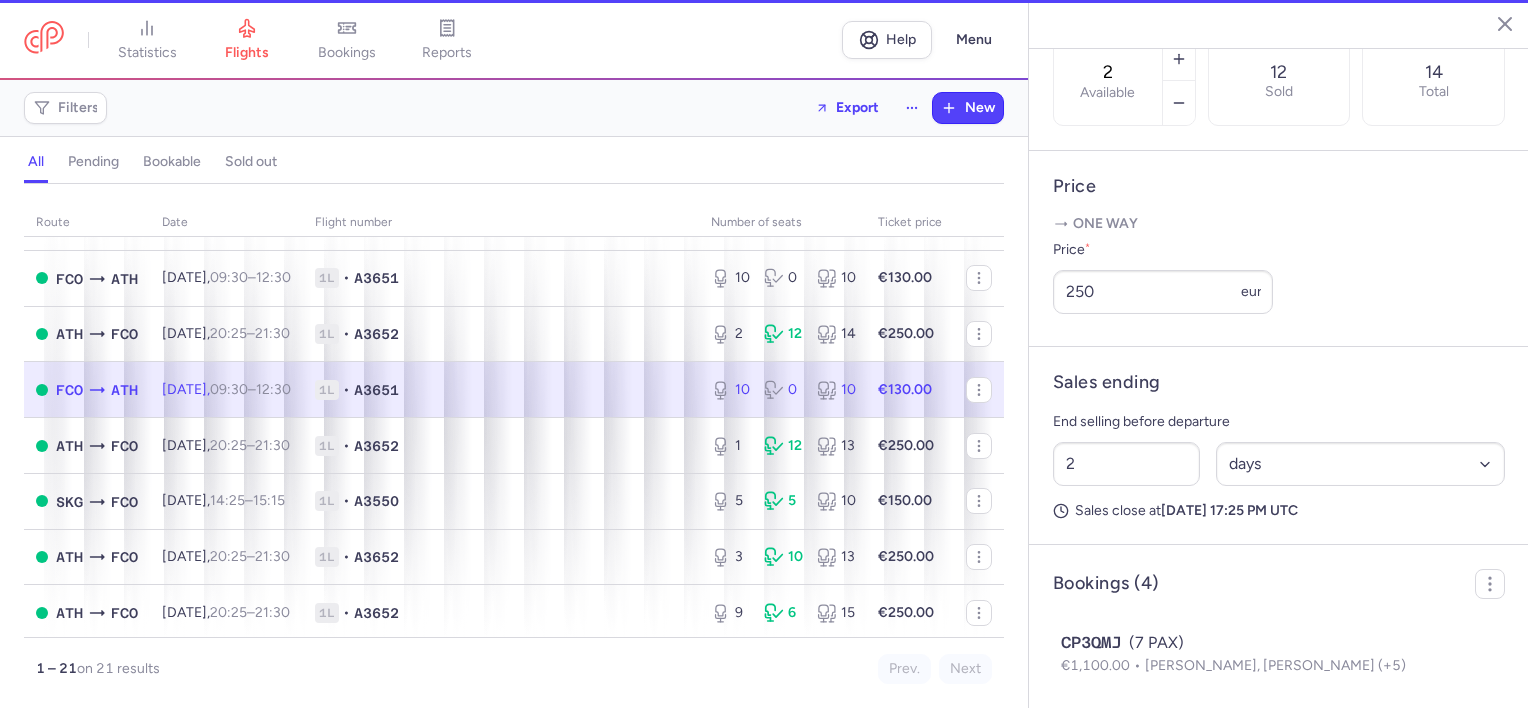 type on "10" 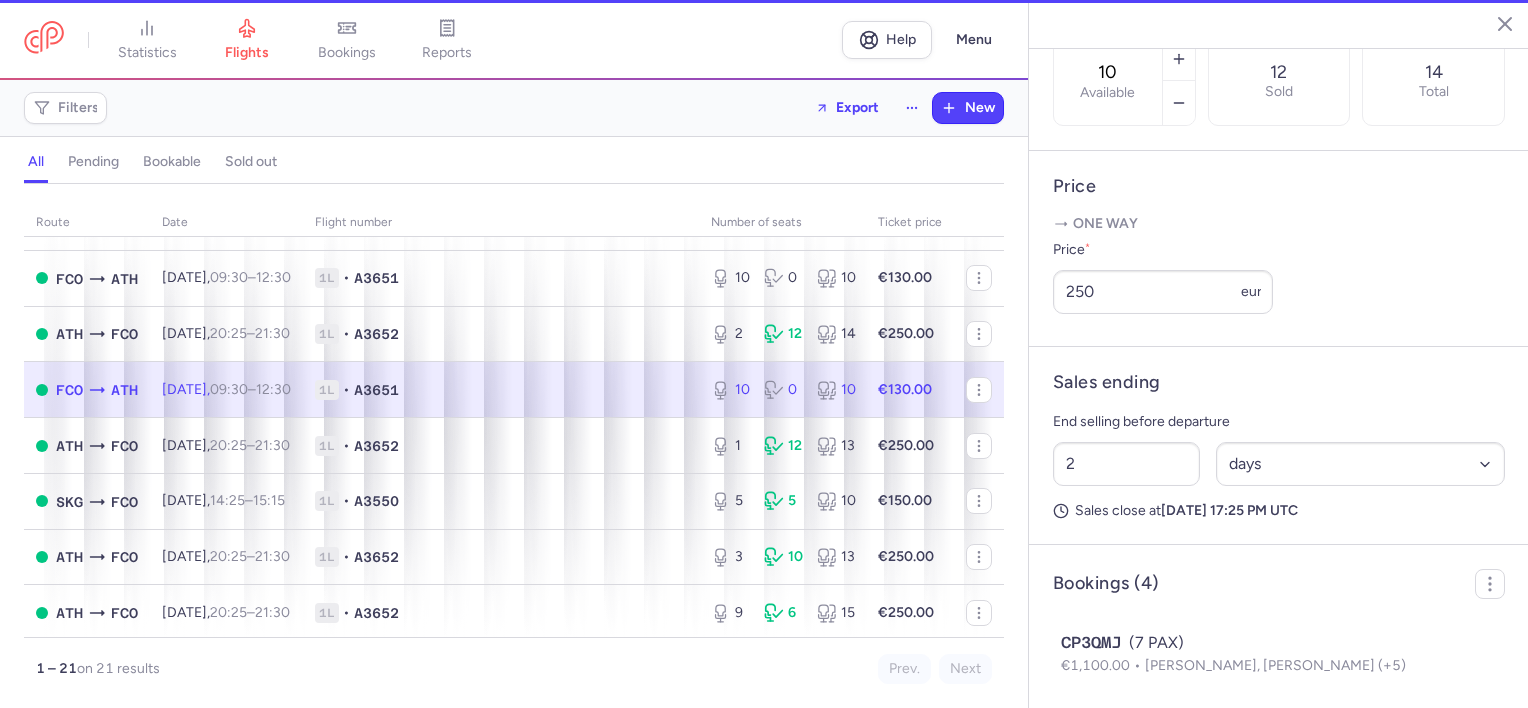 scroll, scrollTop: 670, scrollLeft: 0, axis: vertical 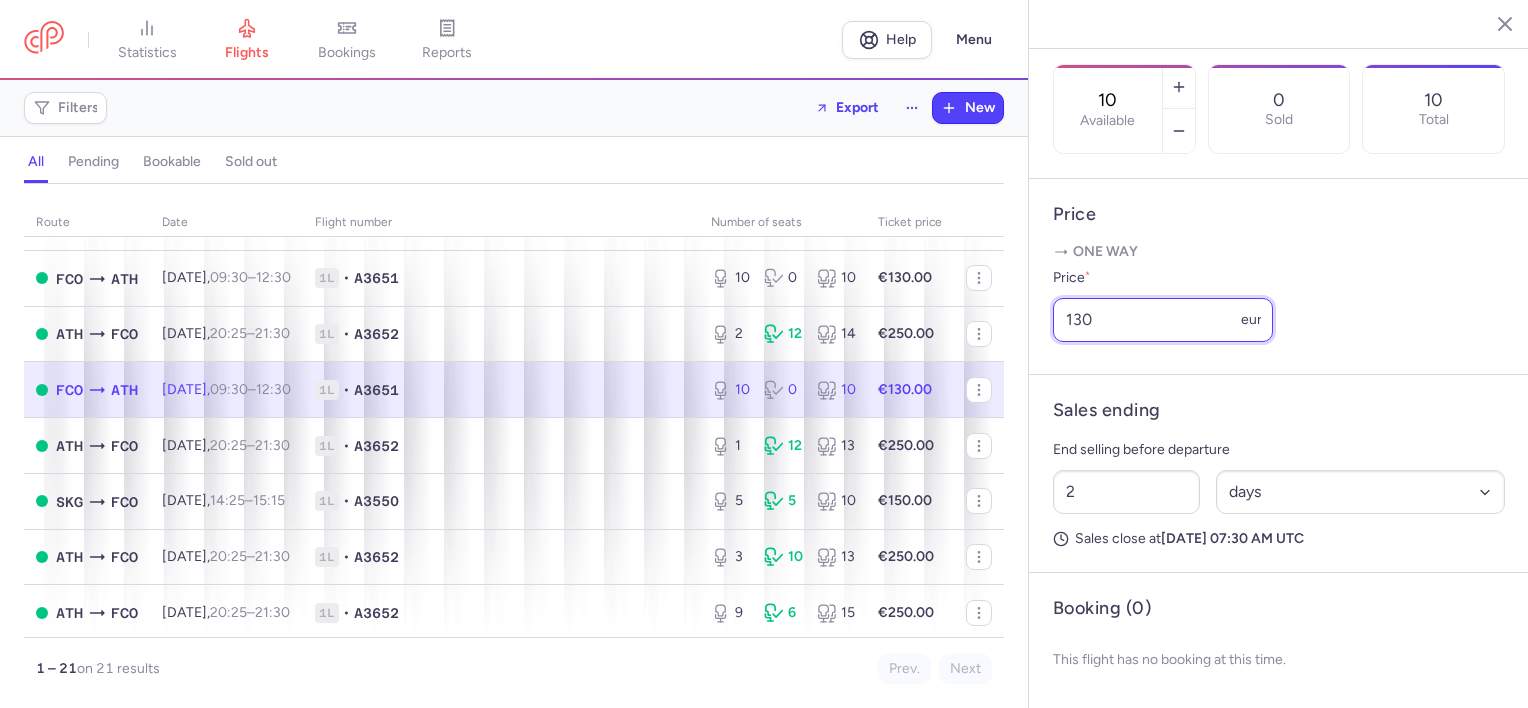 drag, startPoint x: 1118, startPoint y: 319, endPoint x: 1015, endPoint y: 314, distance: 103.121284 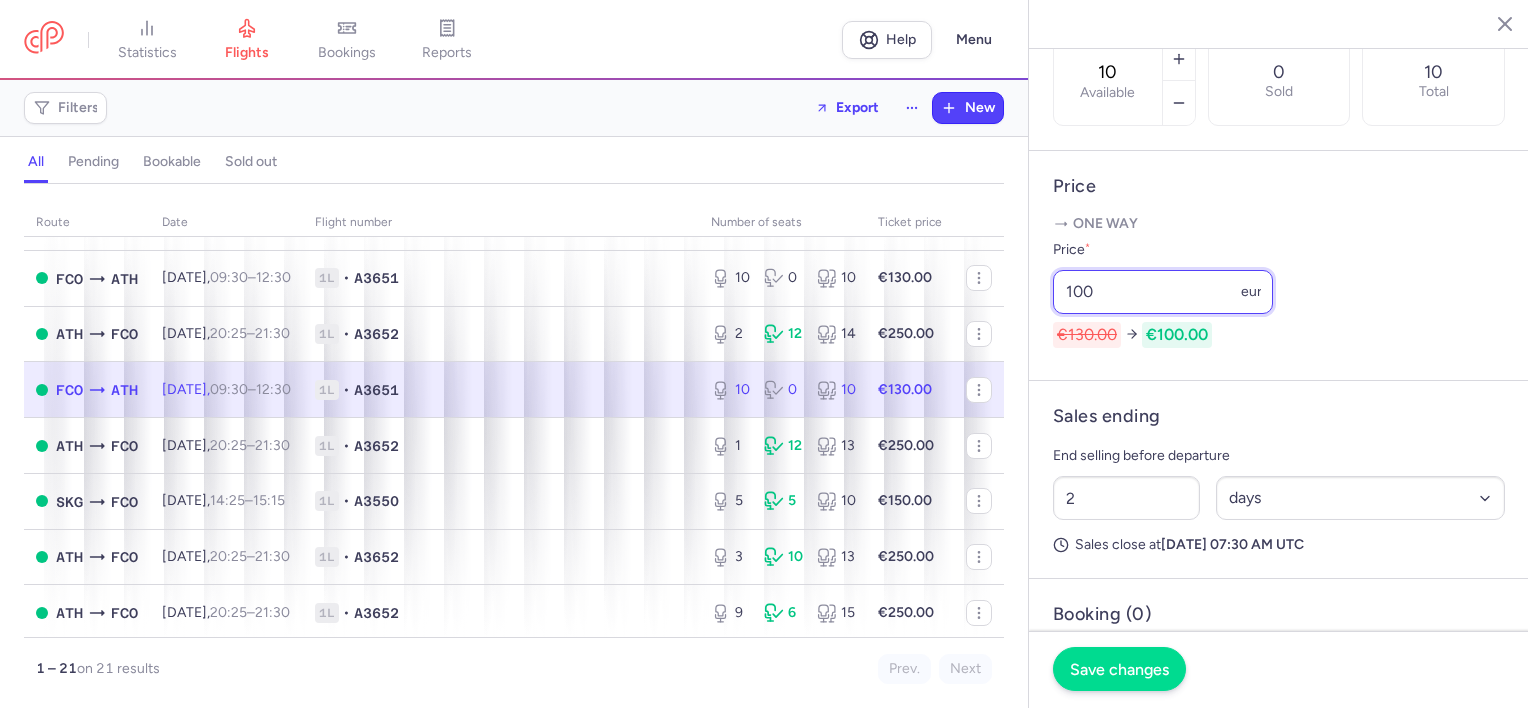 type on "100" 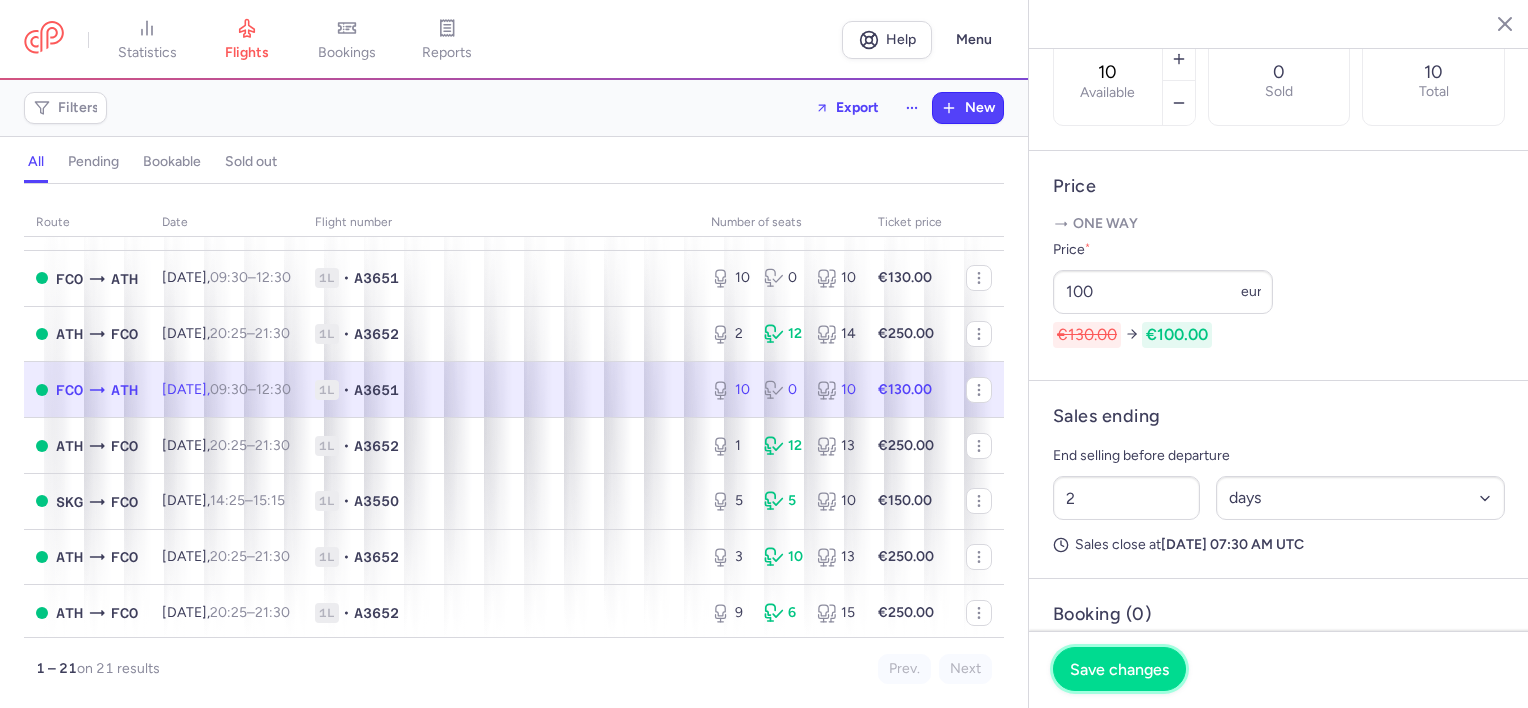 click on "Save changes" at bounding box center [1119, 669] 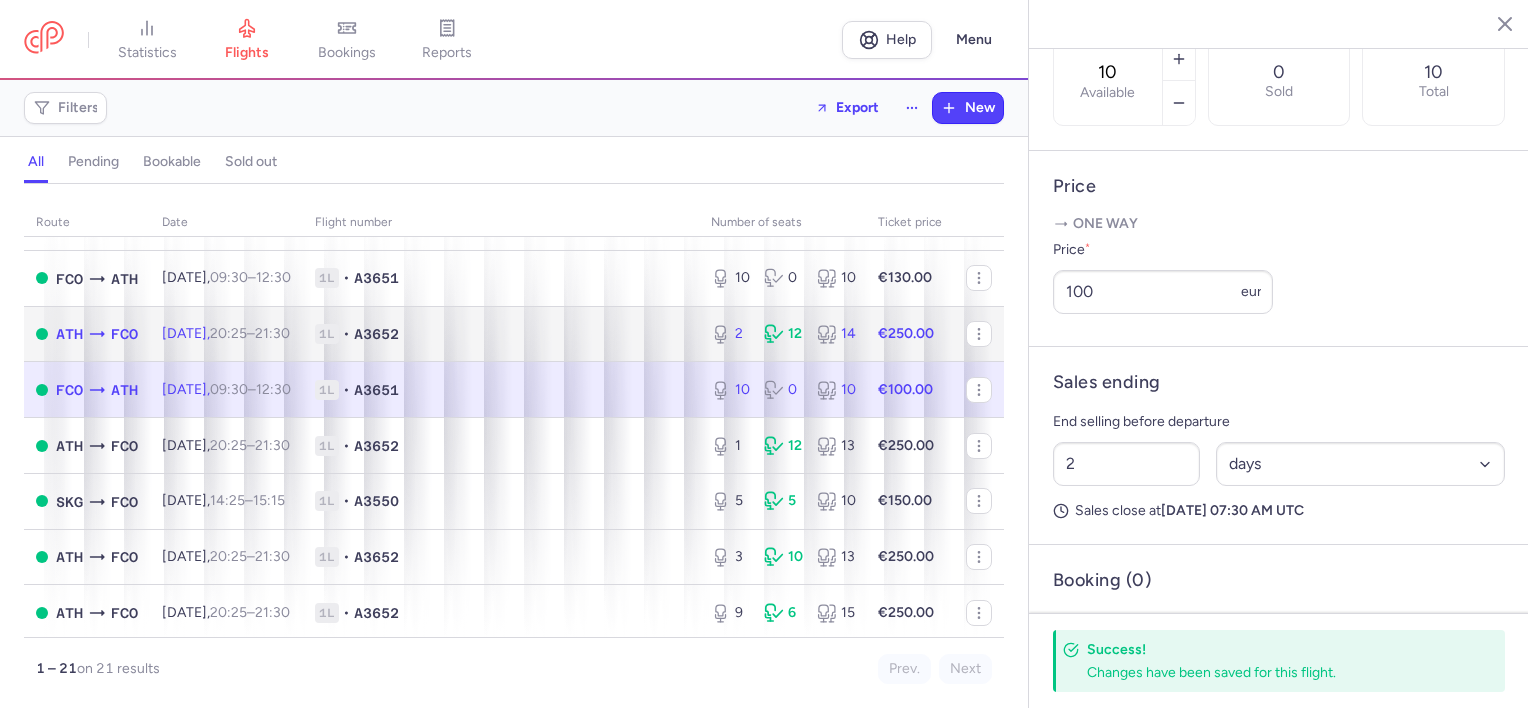 click on "1L • A3652" 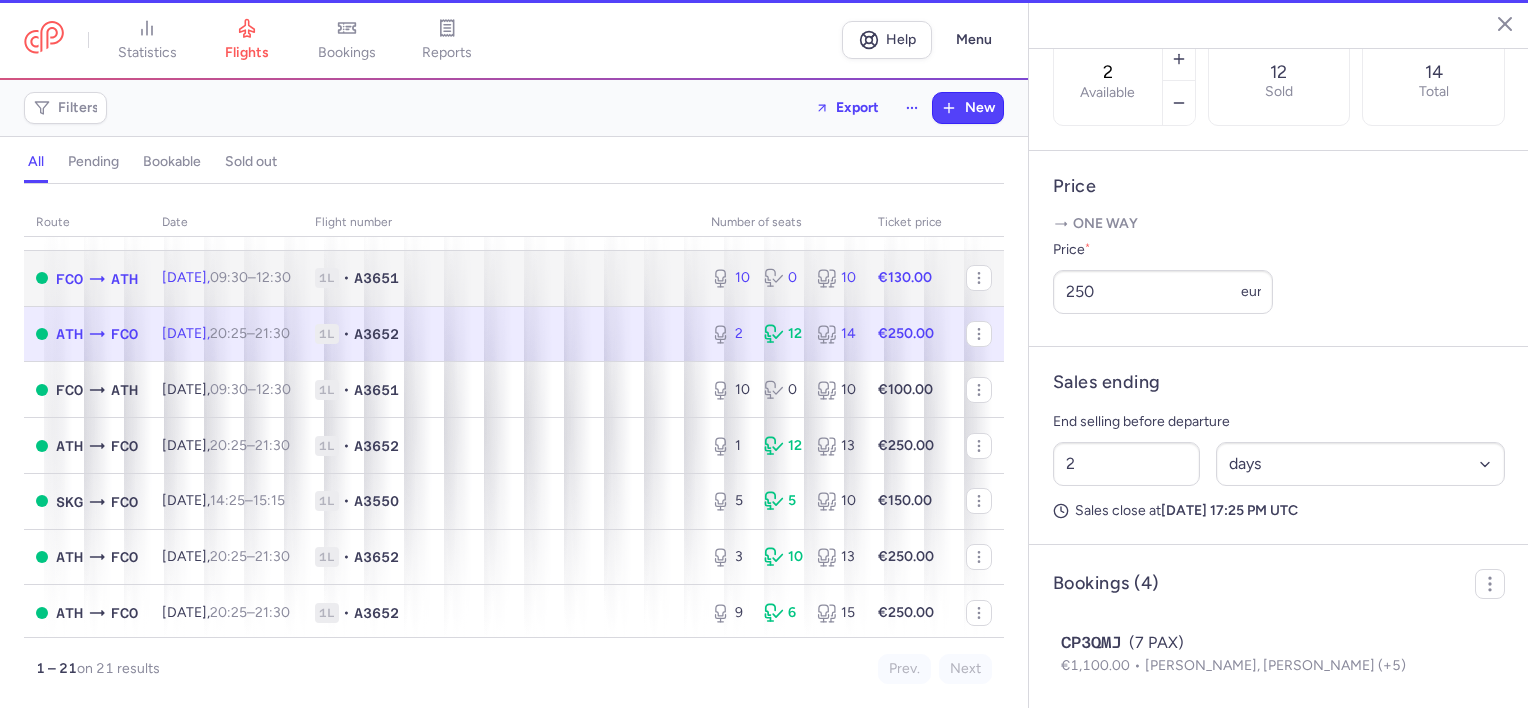 click on "1L • A3651" 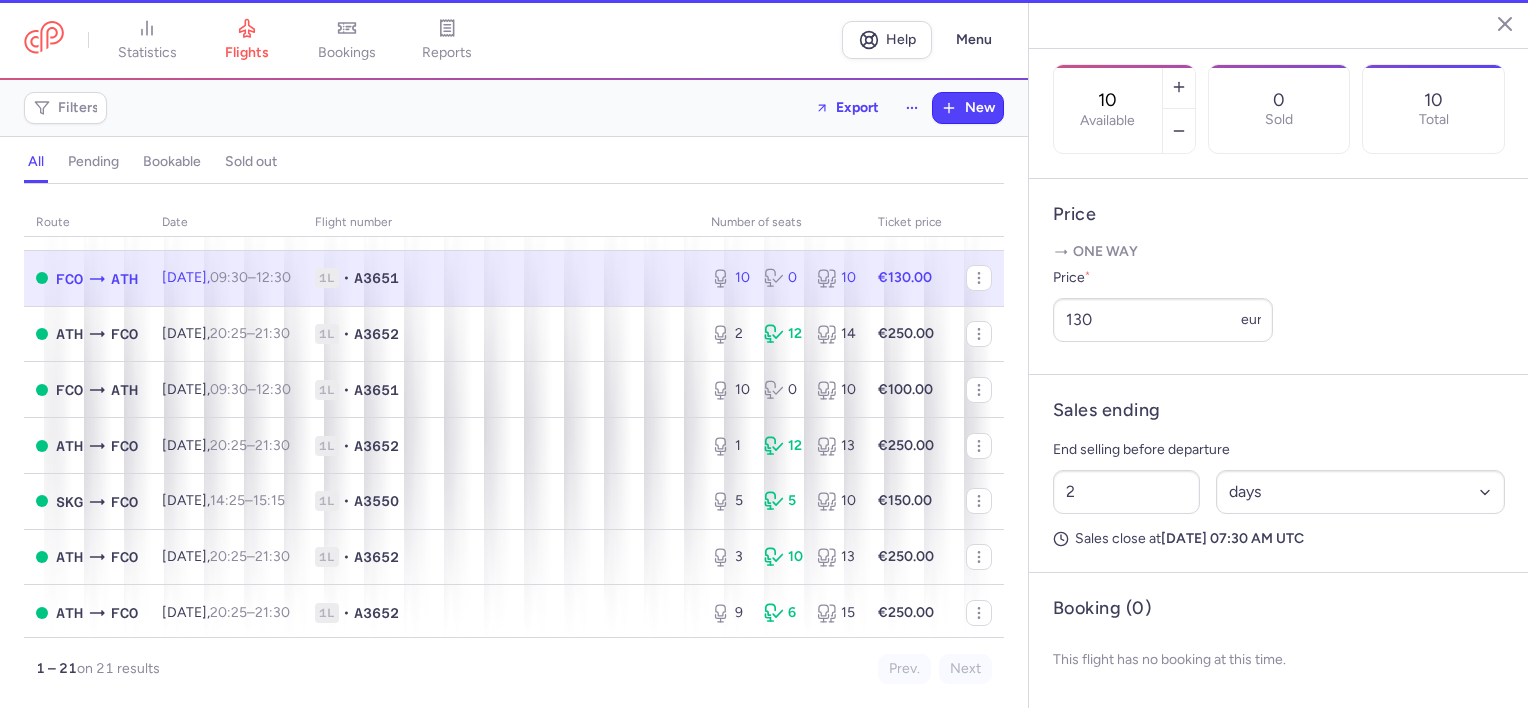 scroll, scrollTop: 670, scrollLeft: 0, axis: vertical 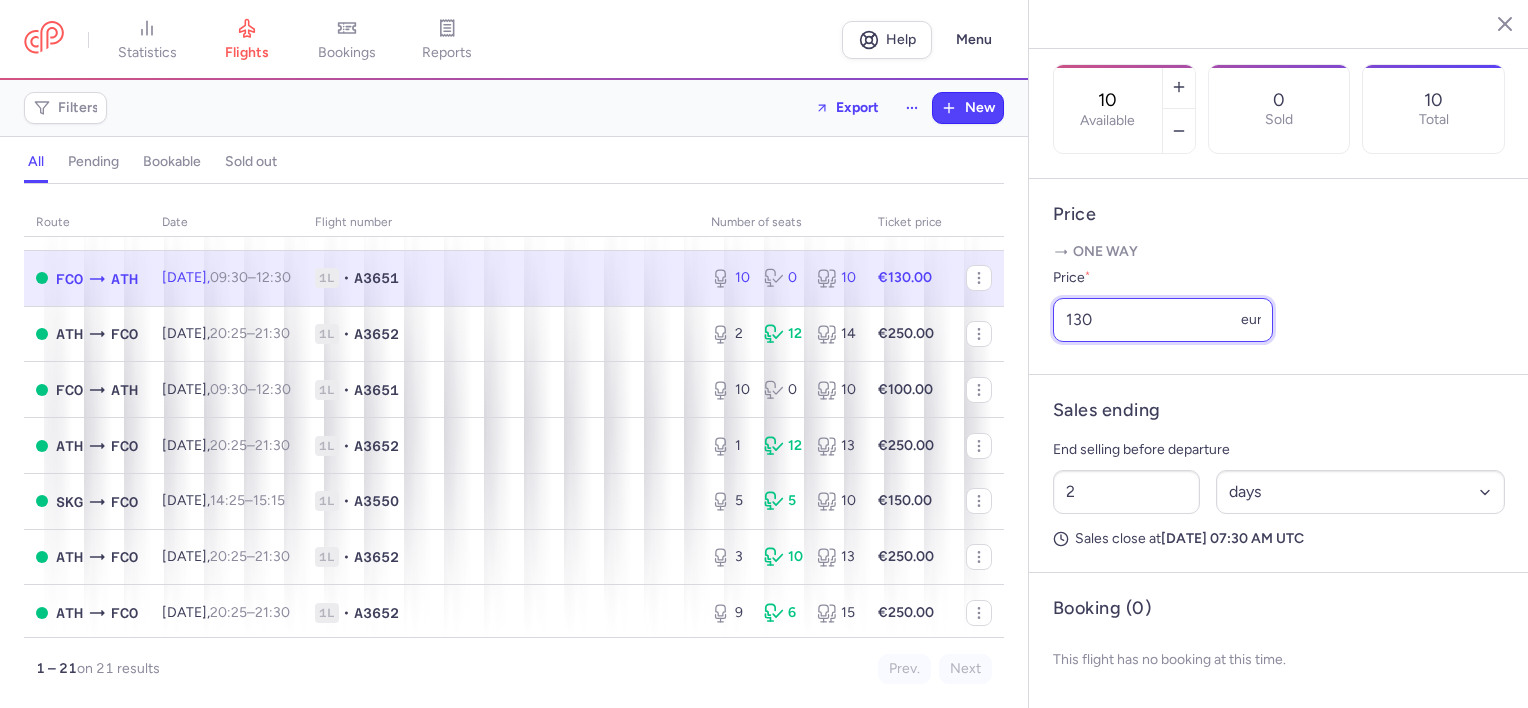 drag, startPoint x: 1100, startPoint y: 323, endPoint x: 1048, endPoint y: 317, distance: 52.34501 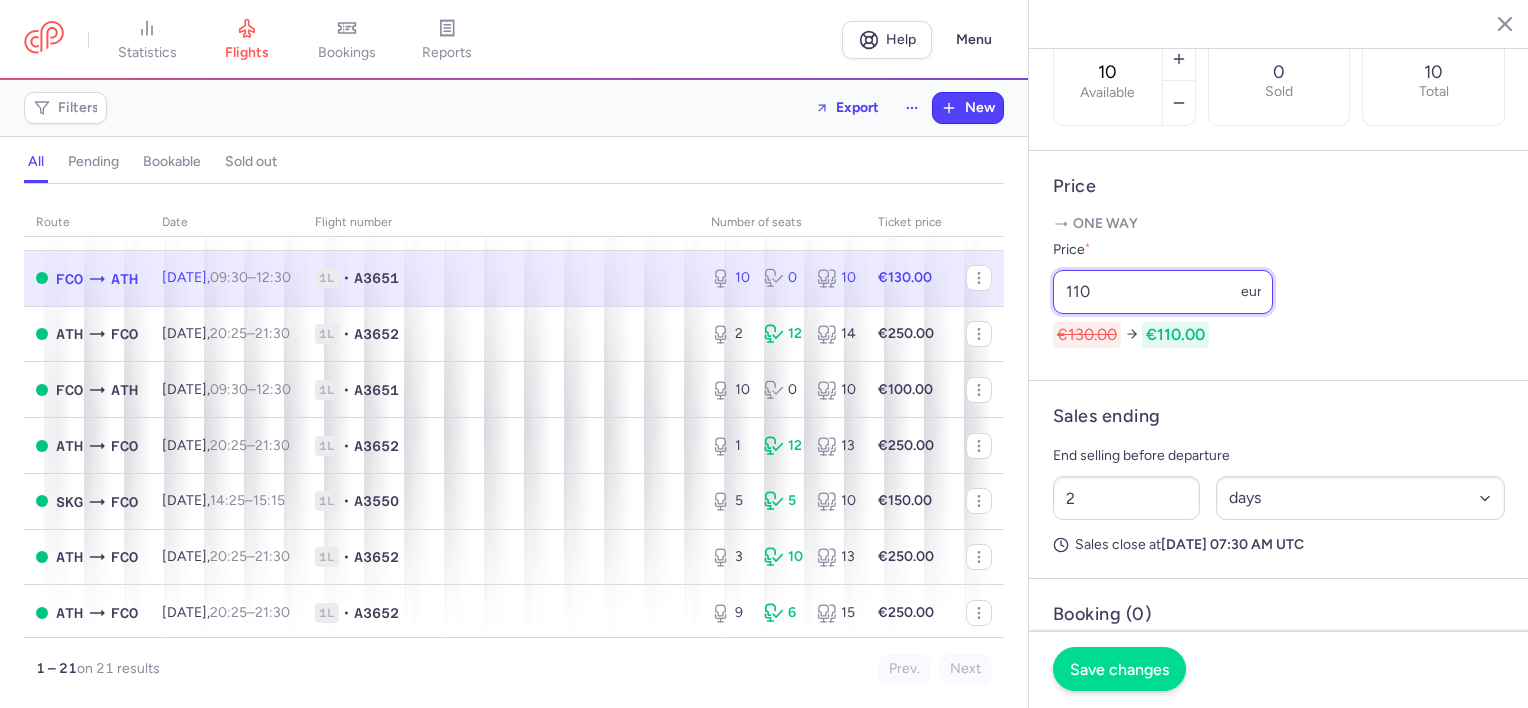 type on "110" 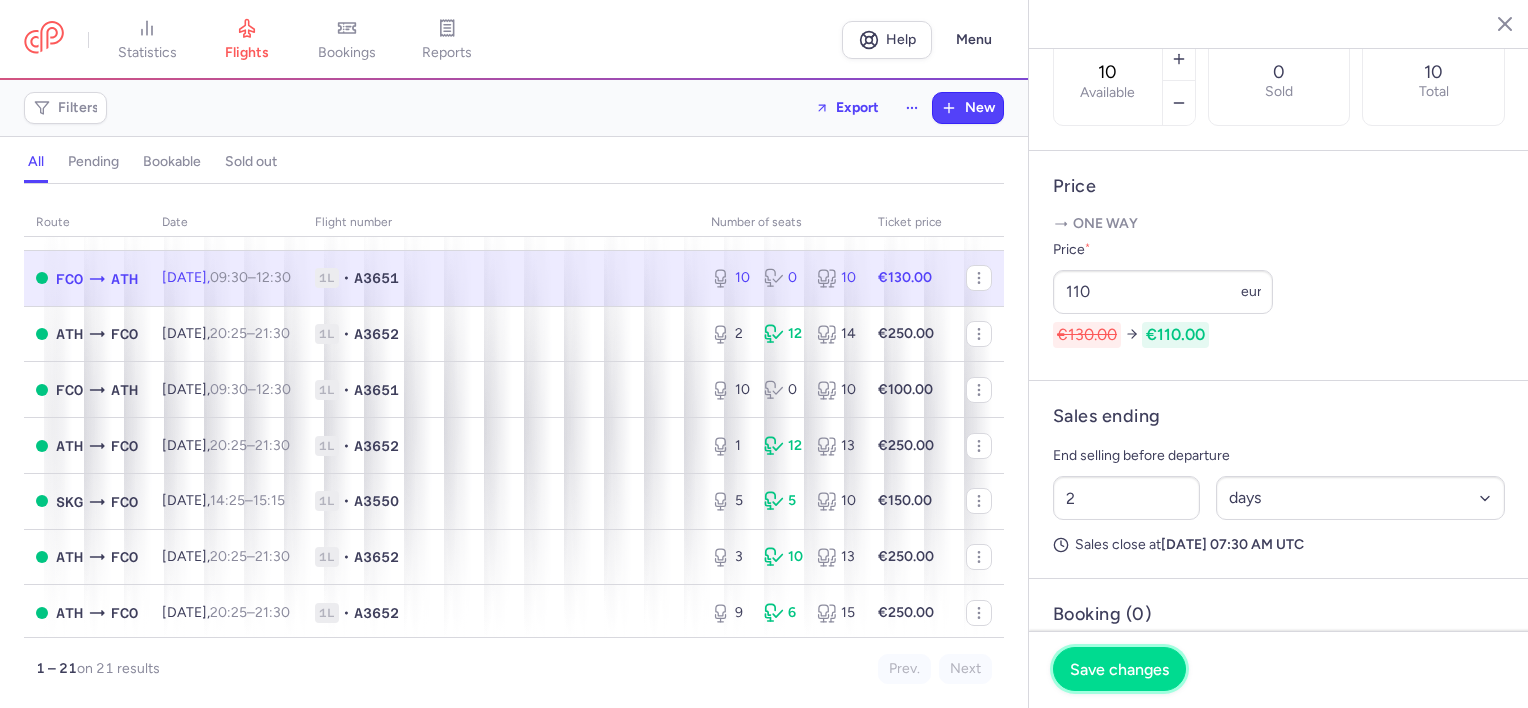 click on "Save changes" at bounding box center (1119, 669) 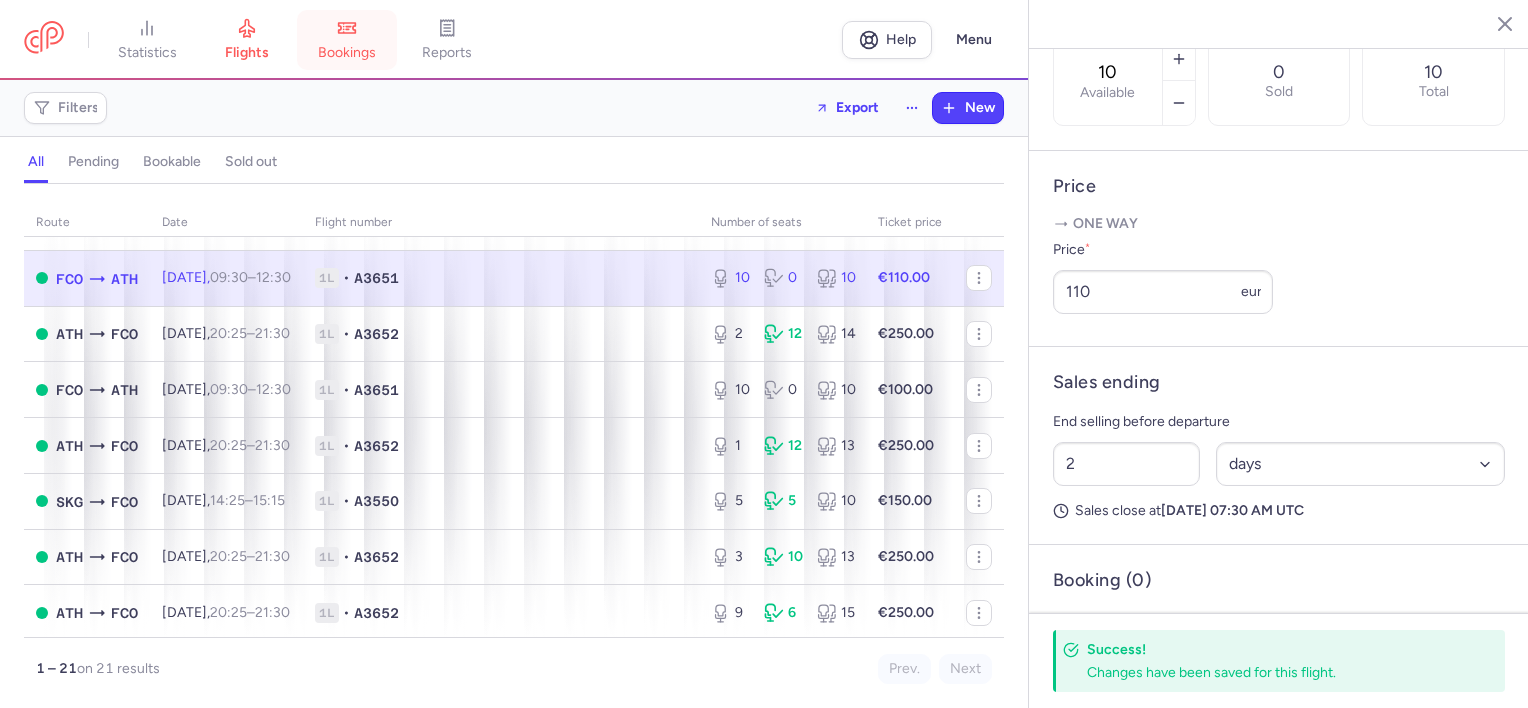 click on "bookings" at bounding box center (347, 40) 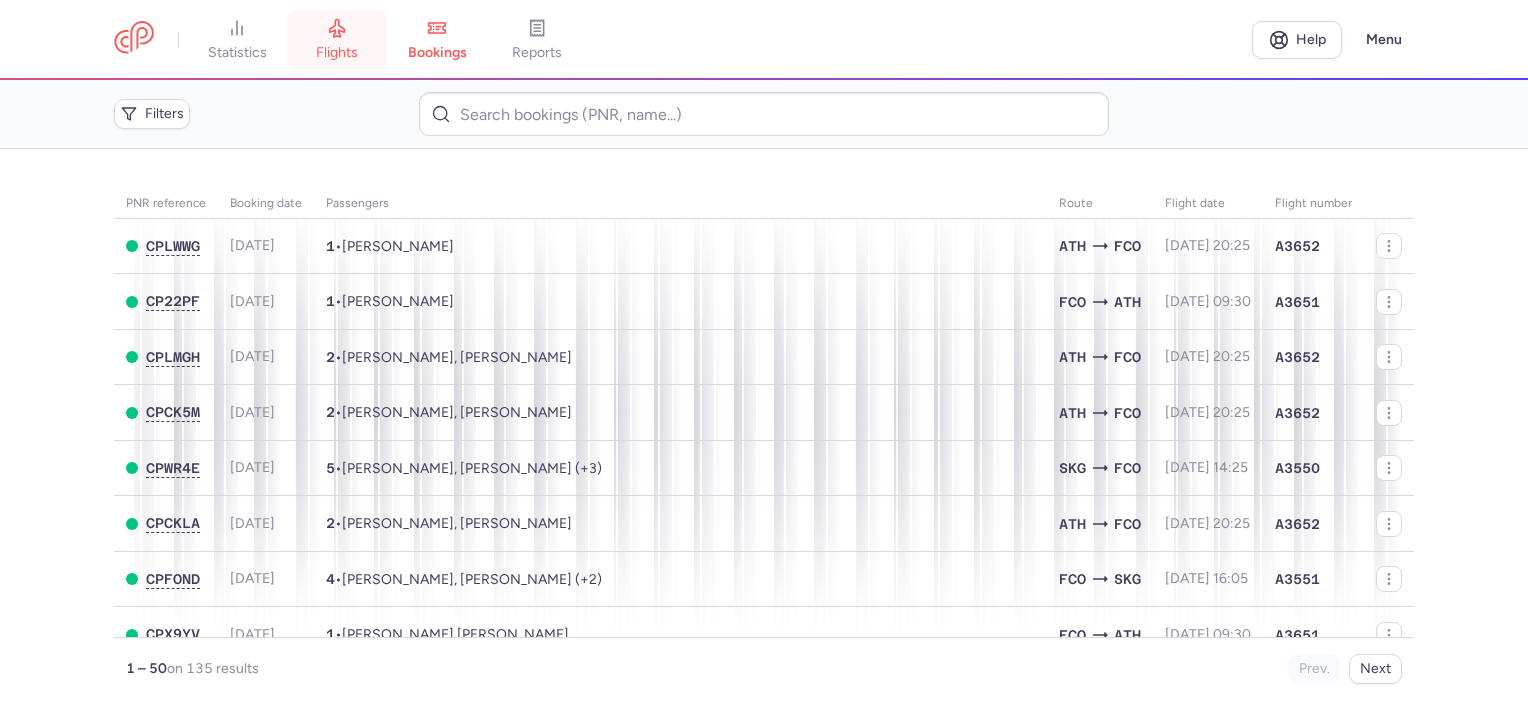 click on "flights" at bounding box center (337, 40) 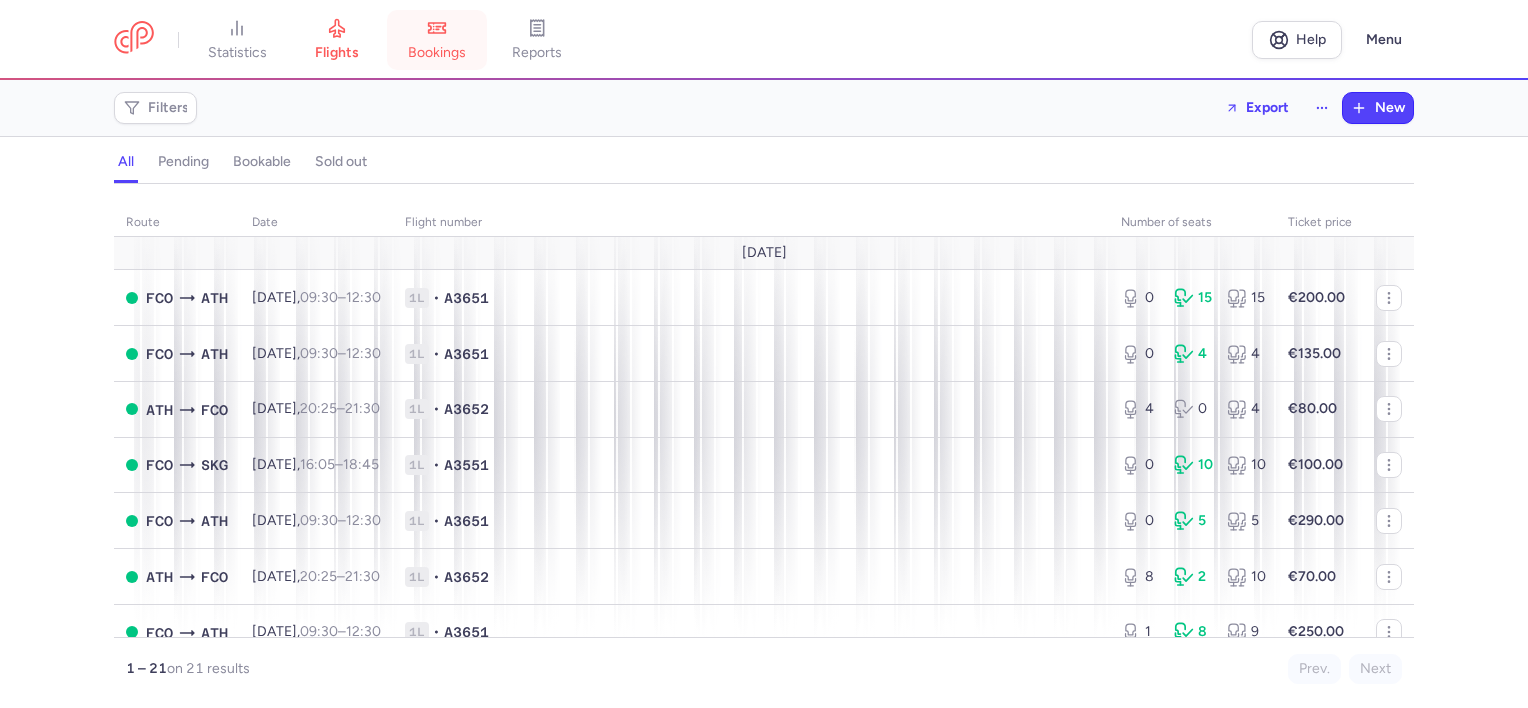click on "bookings" at bounding box center [437, 40] 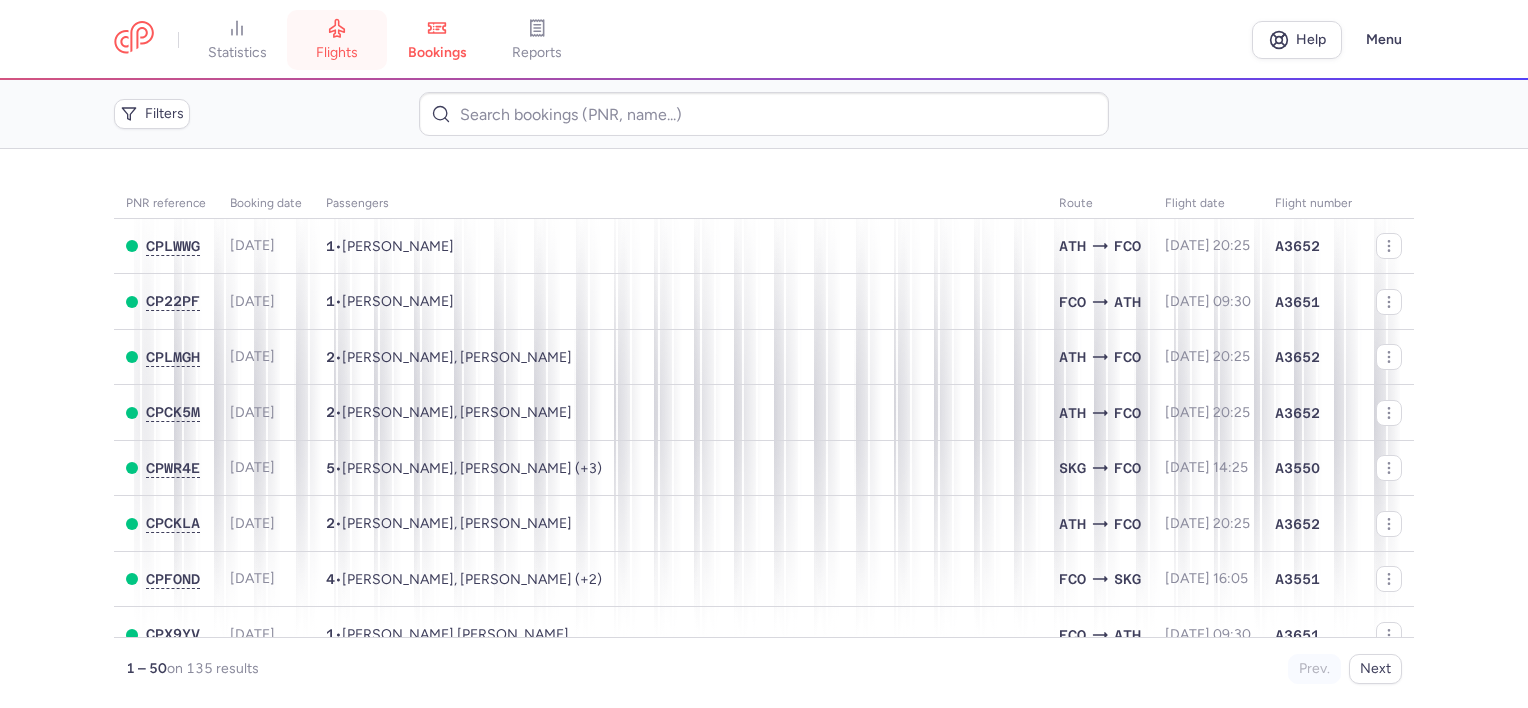 click on "flights" at bounding box center [337, 40] 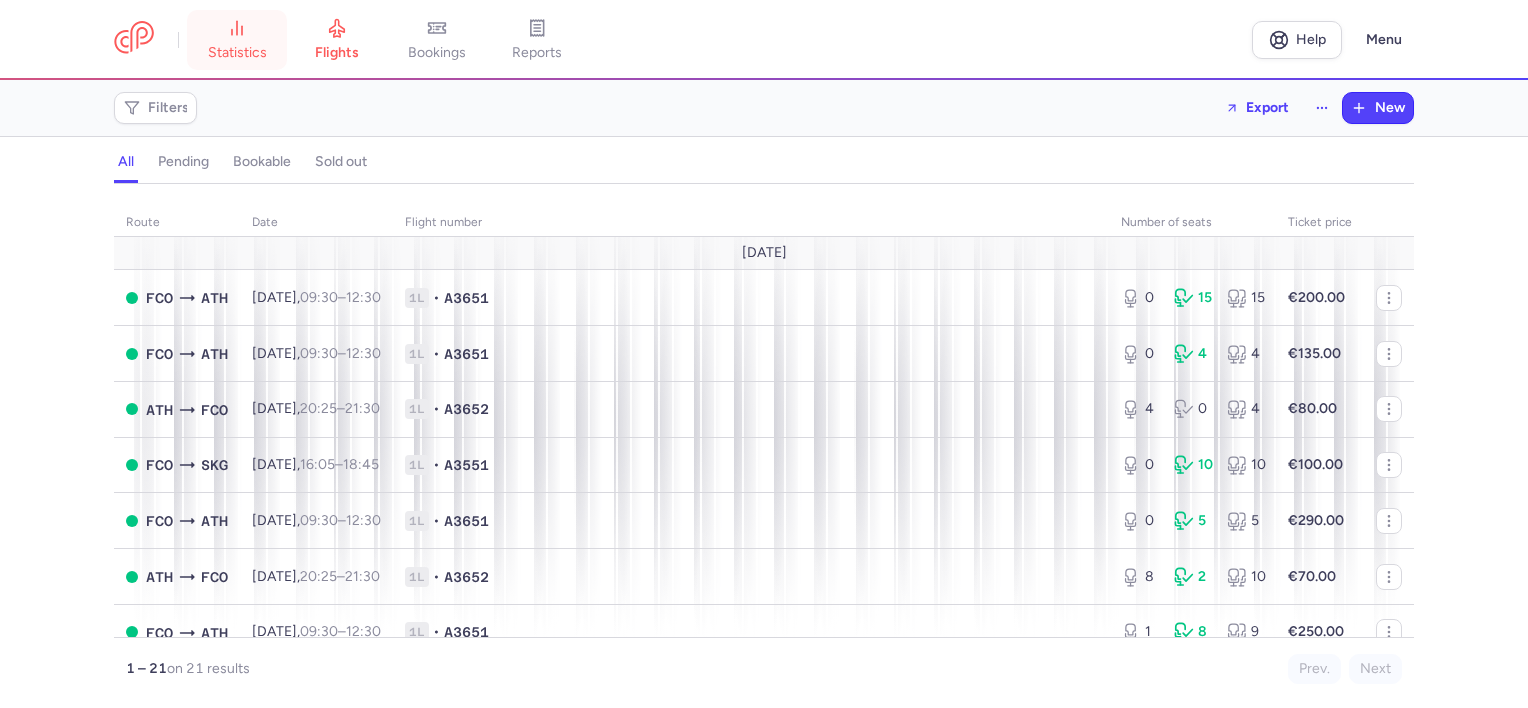 click on "statistics" at bounding box center [237, 53] 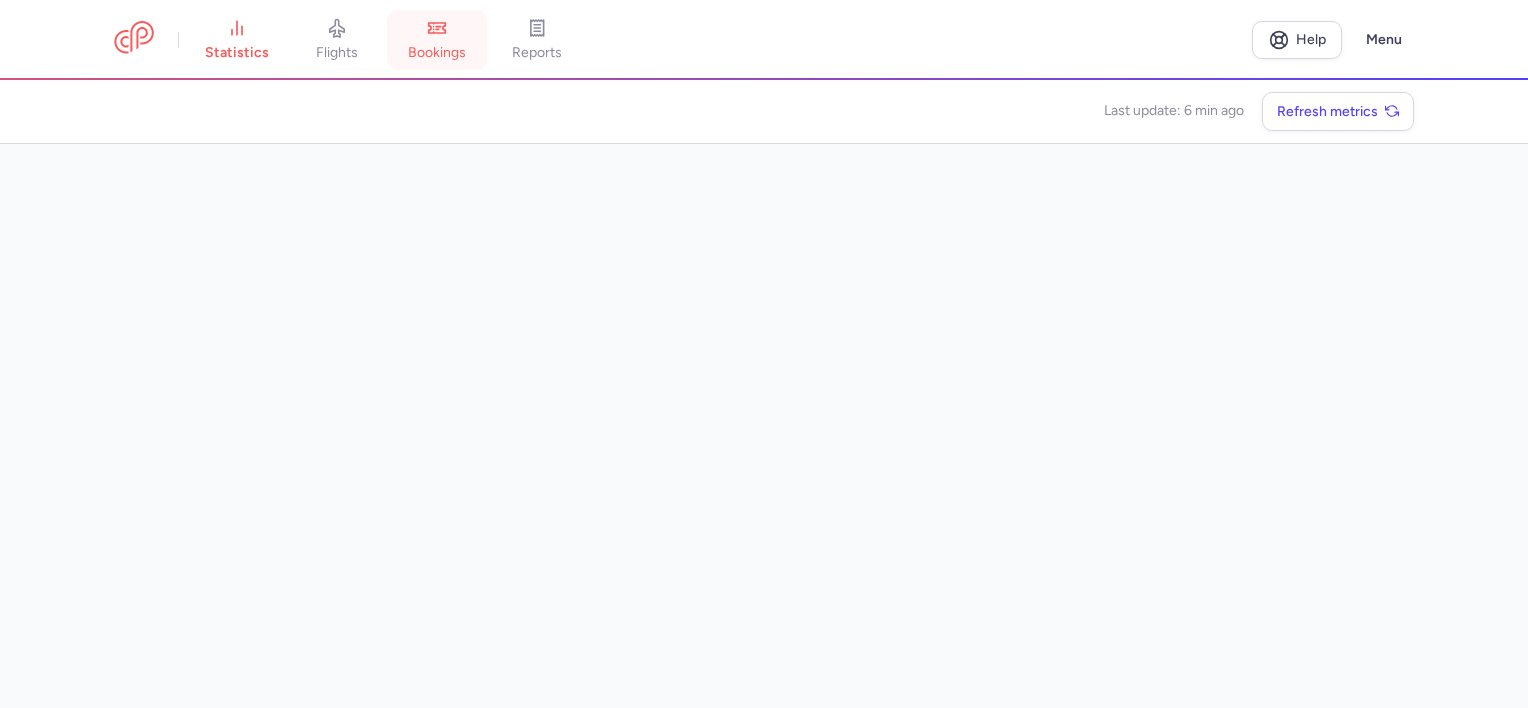 click on "bookings" at bounding box center [437, 40] 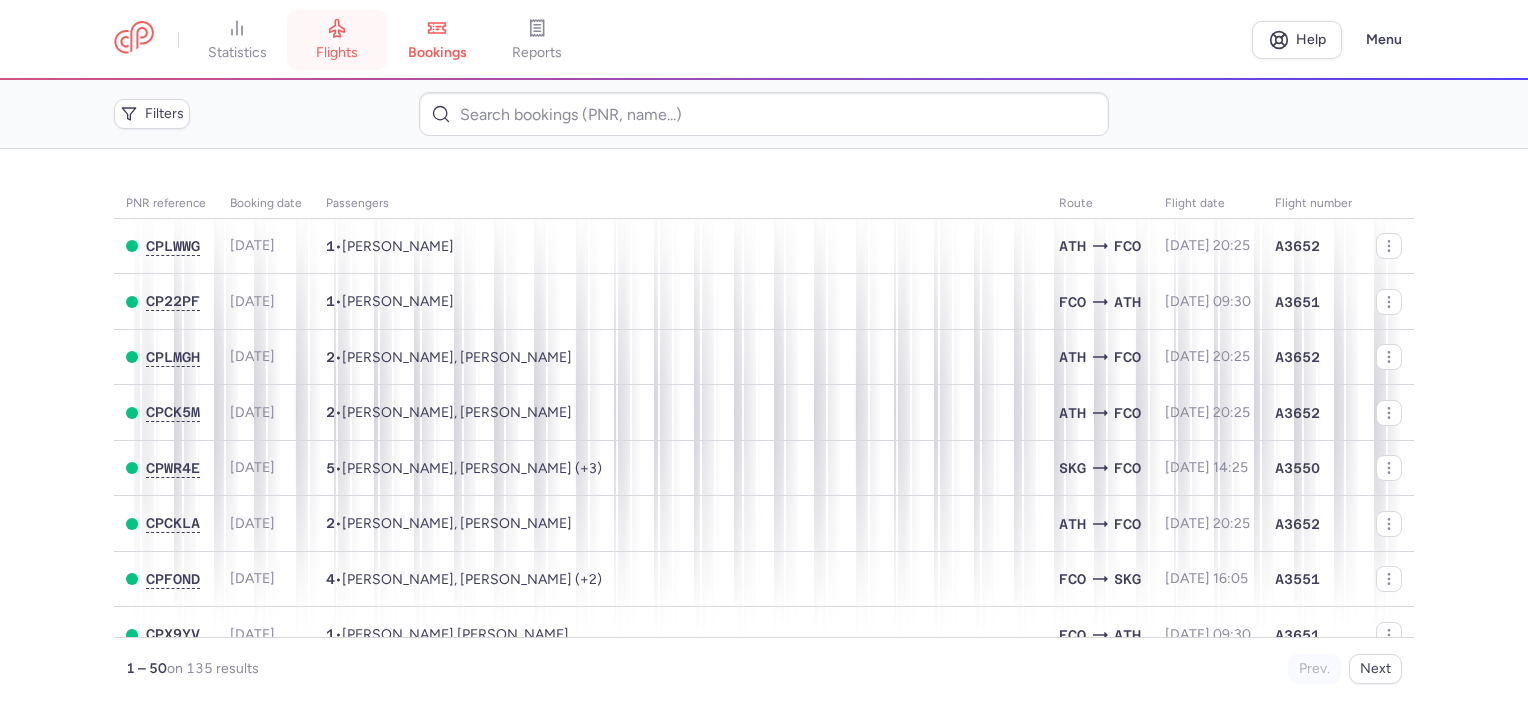 click on "flights" at bounding box center [337, 40] 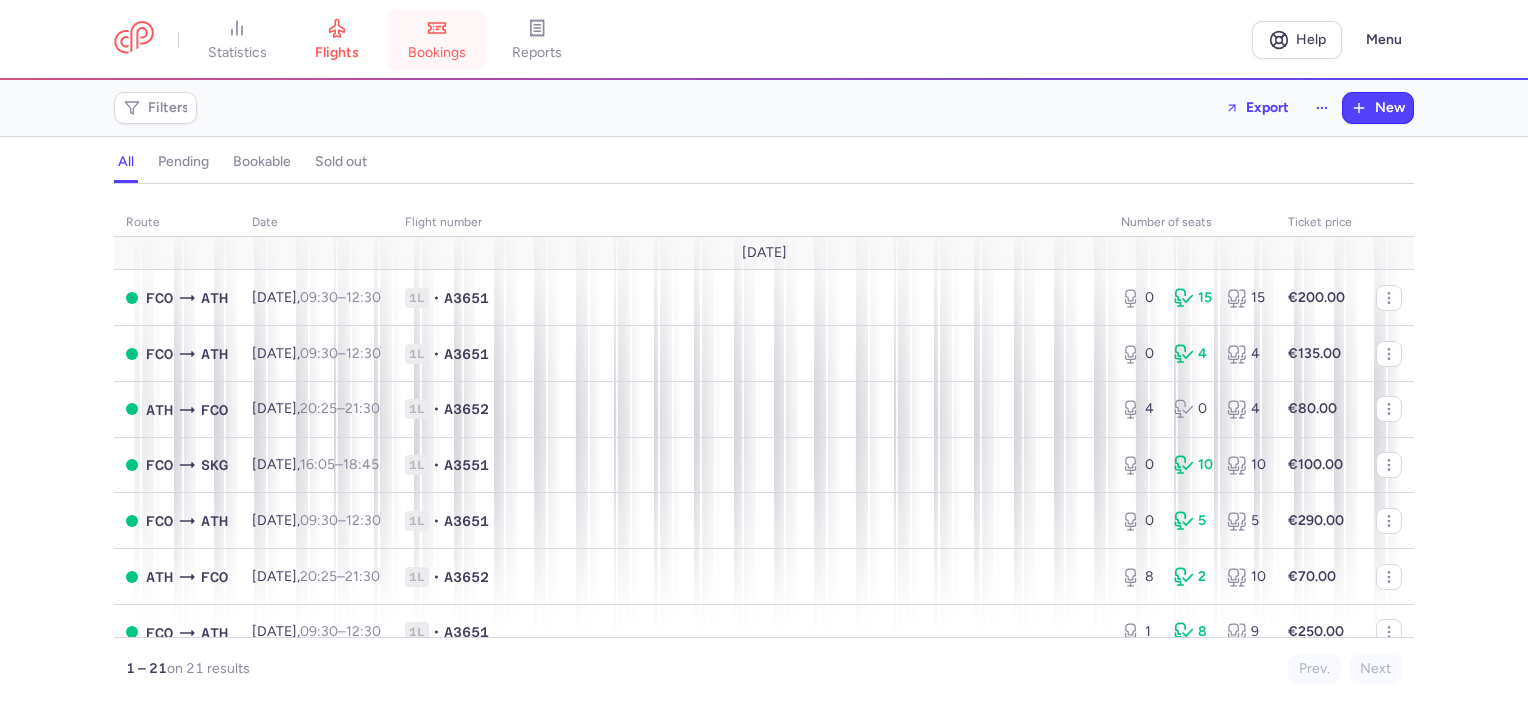 click 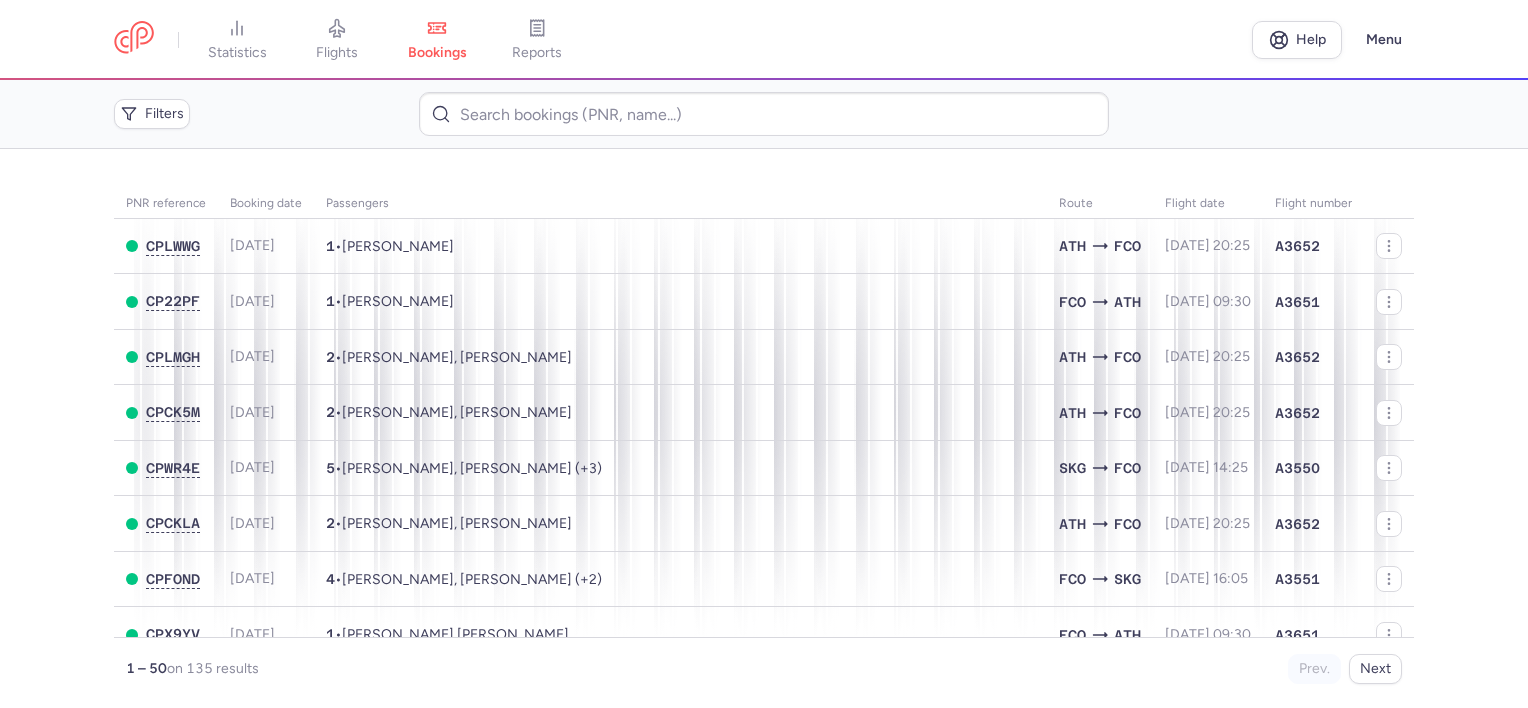 click on "flights" at bounding box center [337, 40] 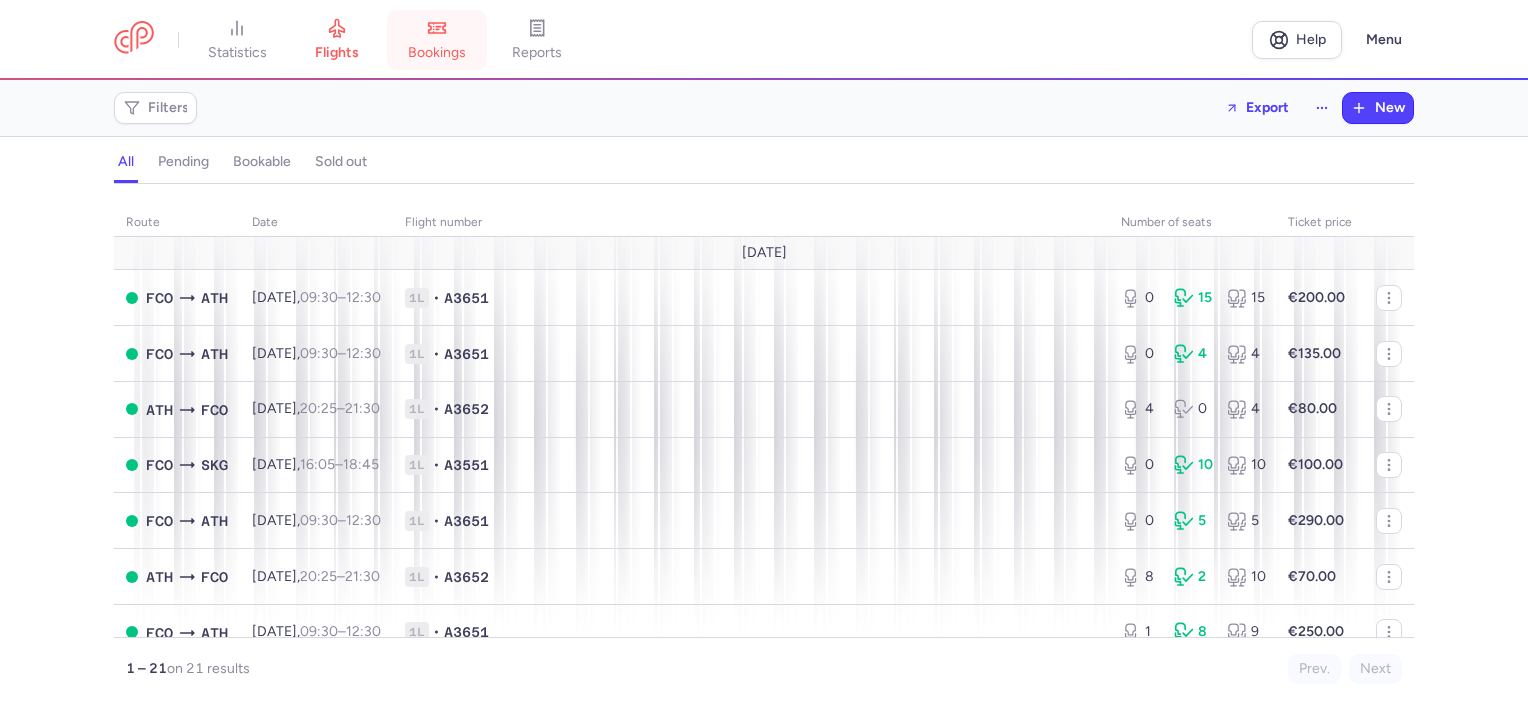 click on "bookings" at bounding box center (437, 40) 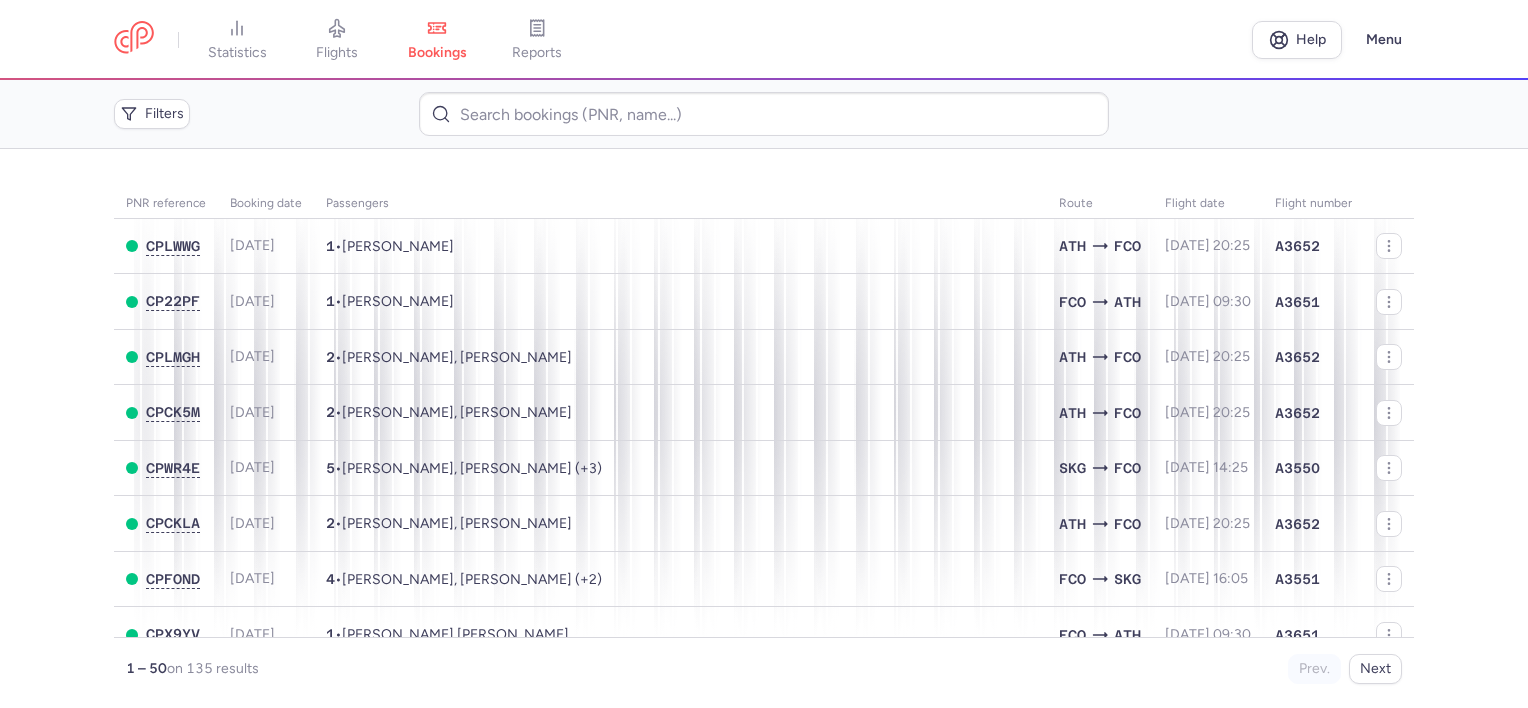 click on "statistics flights bookings reports" at bounding box center (683, 40) 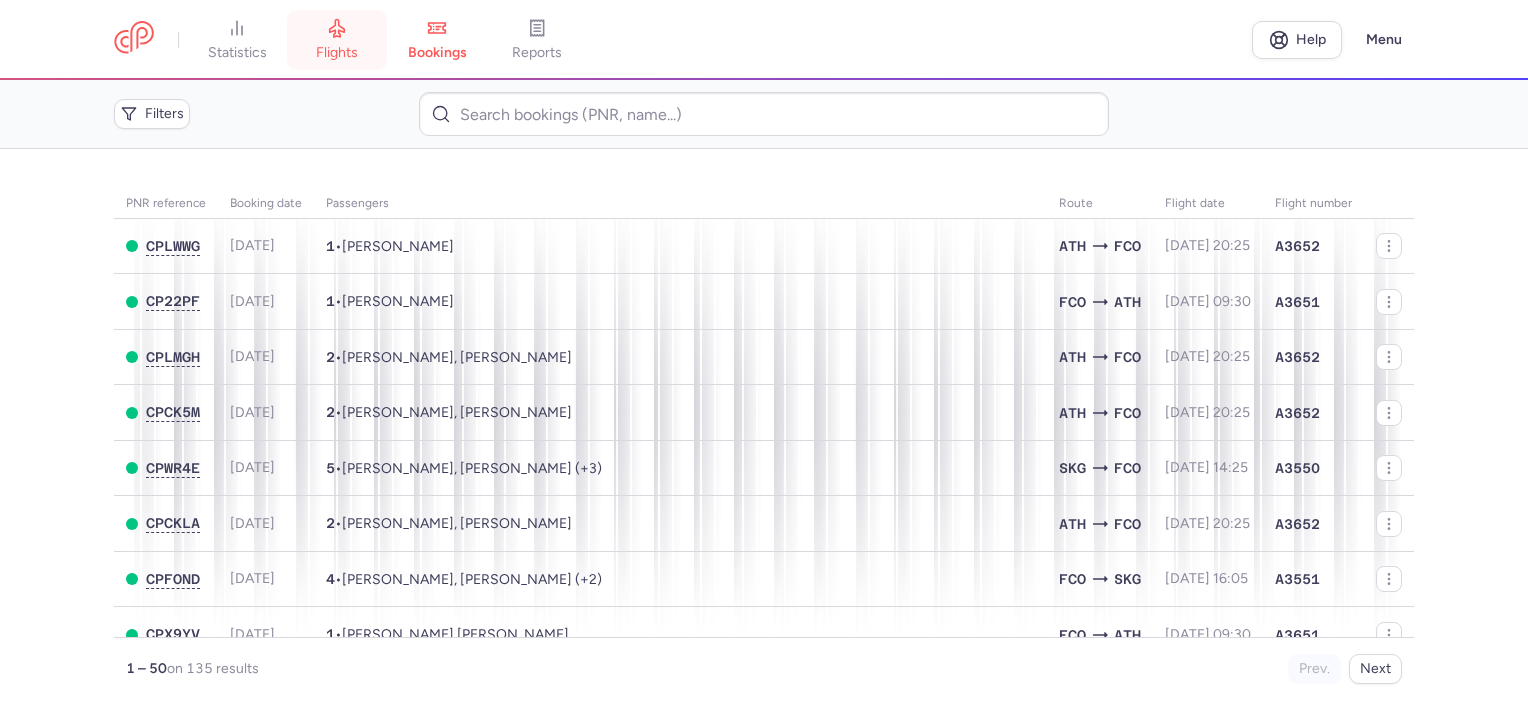 click 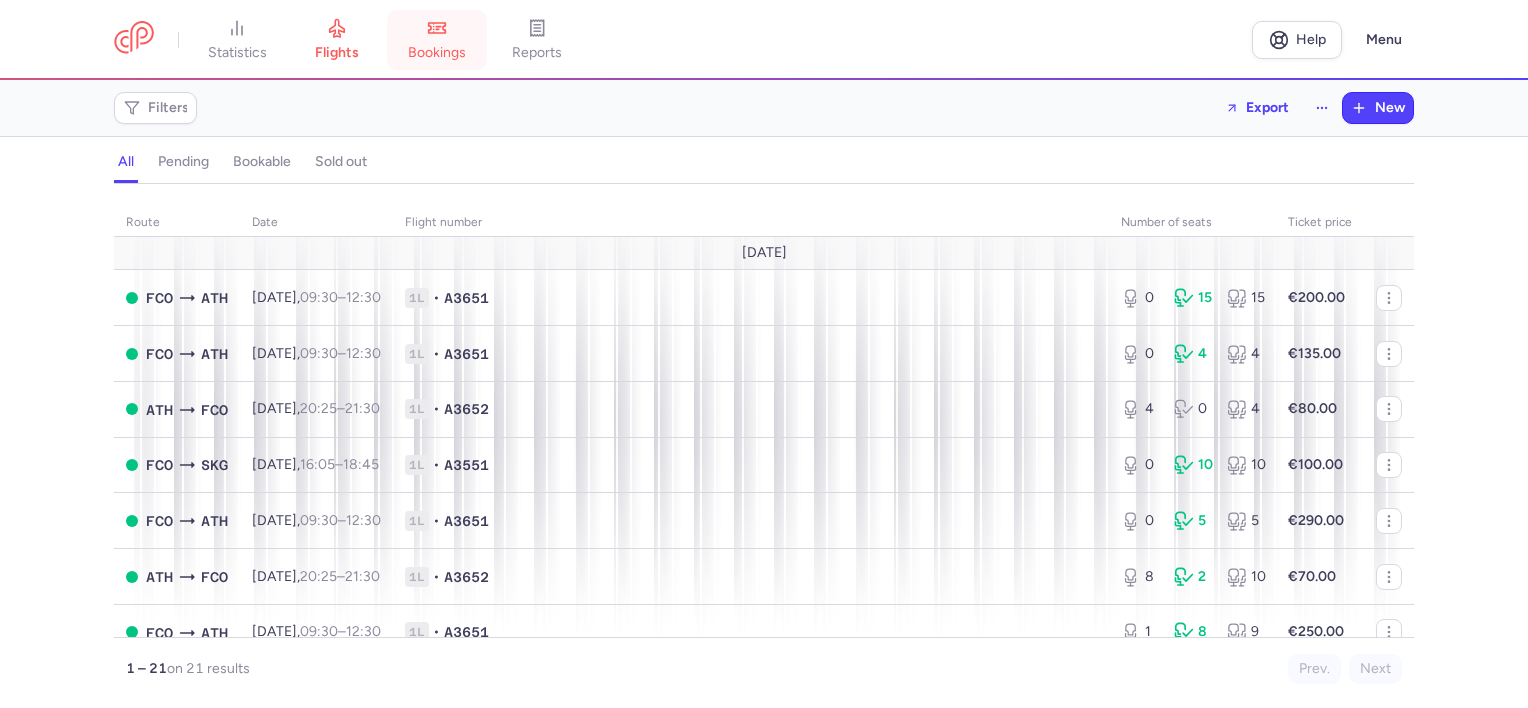 click on "bookings" at bounding box center [437, 40] 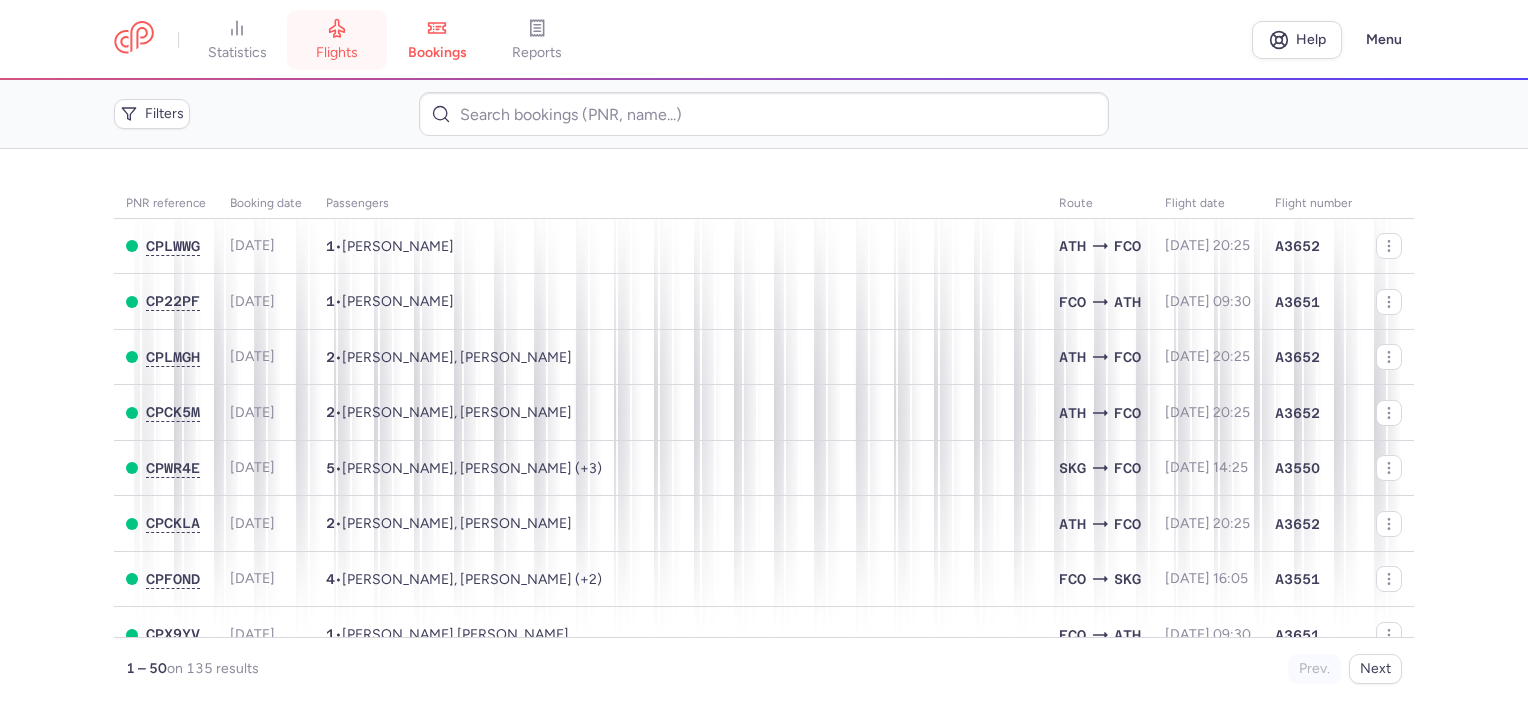 click on "flights" at bounding box center (337, 40) 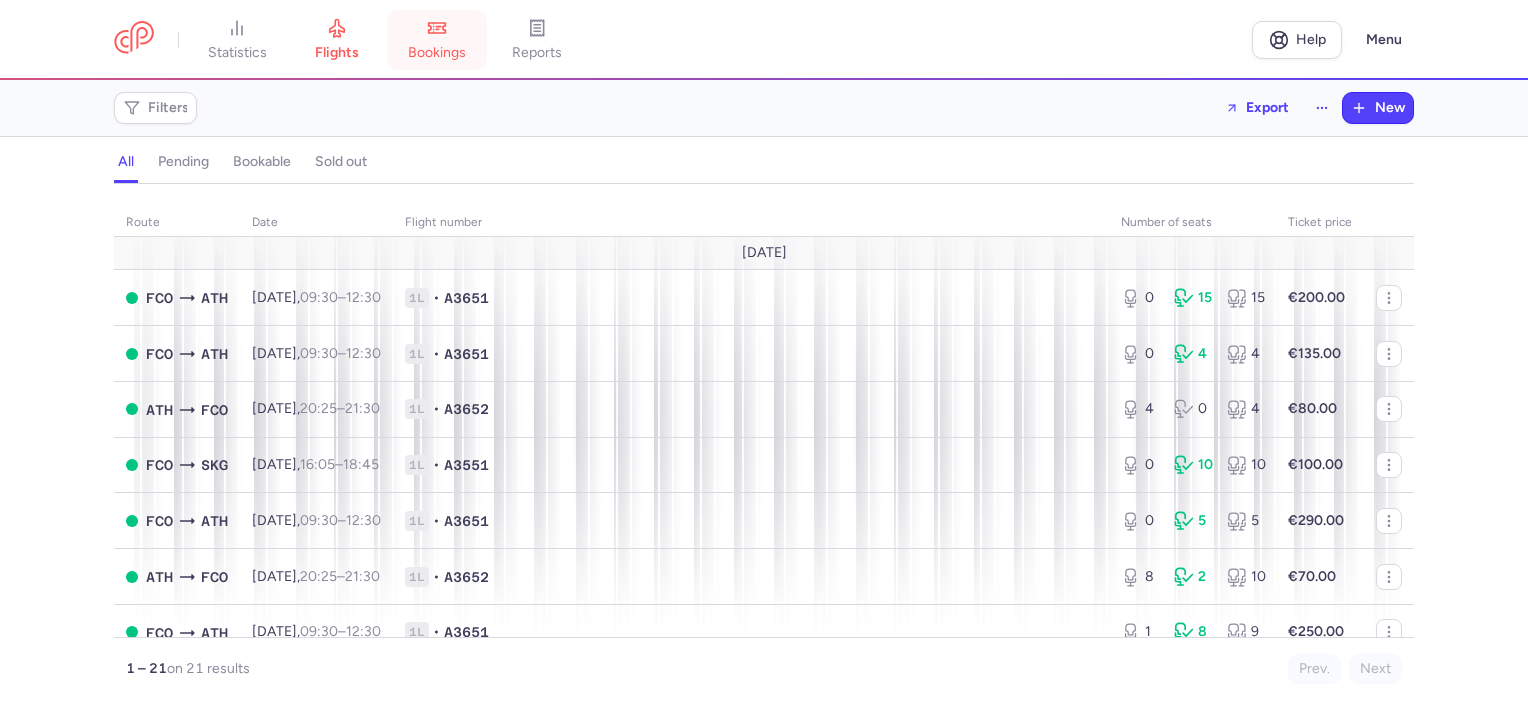 click on "bookings" at bounding box center [437, 40] 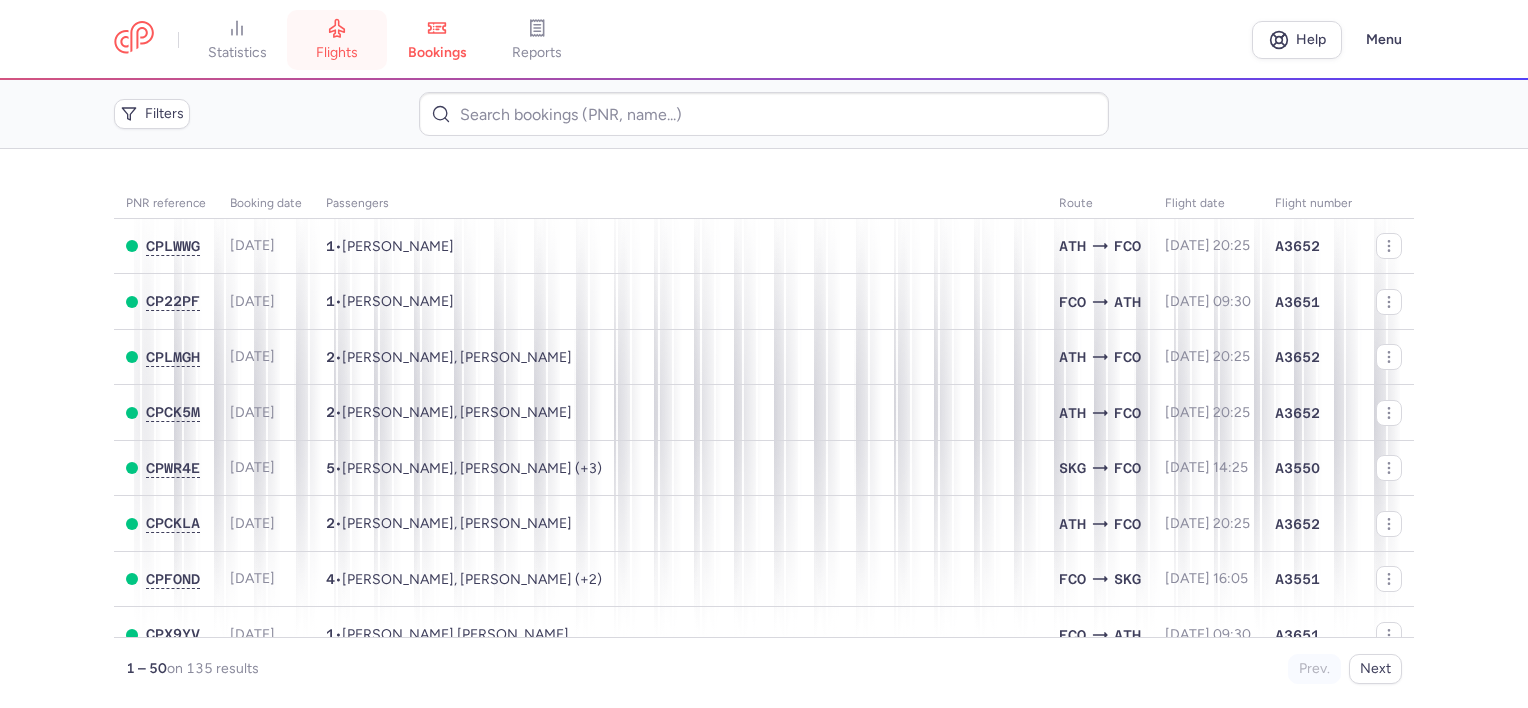 click on "flights" at bounding box center [337, 40] 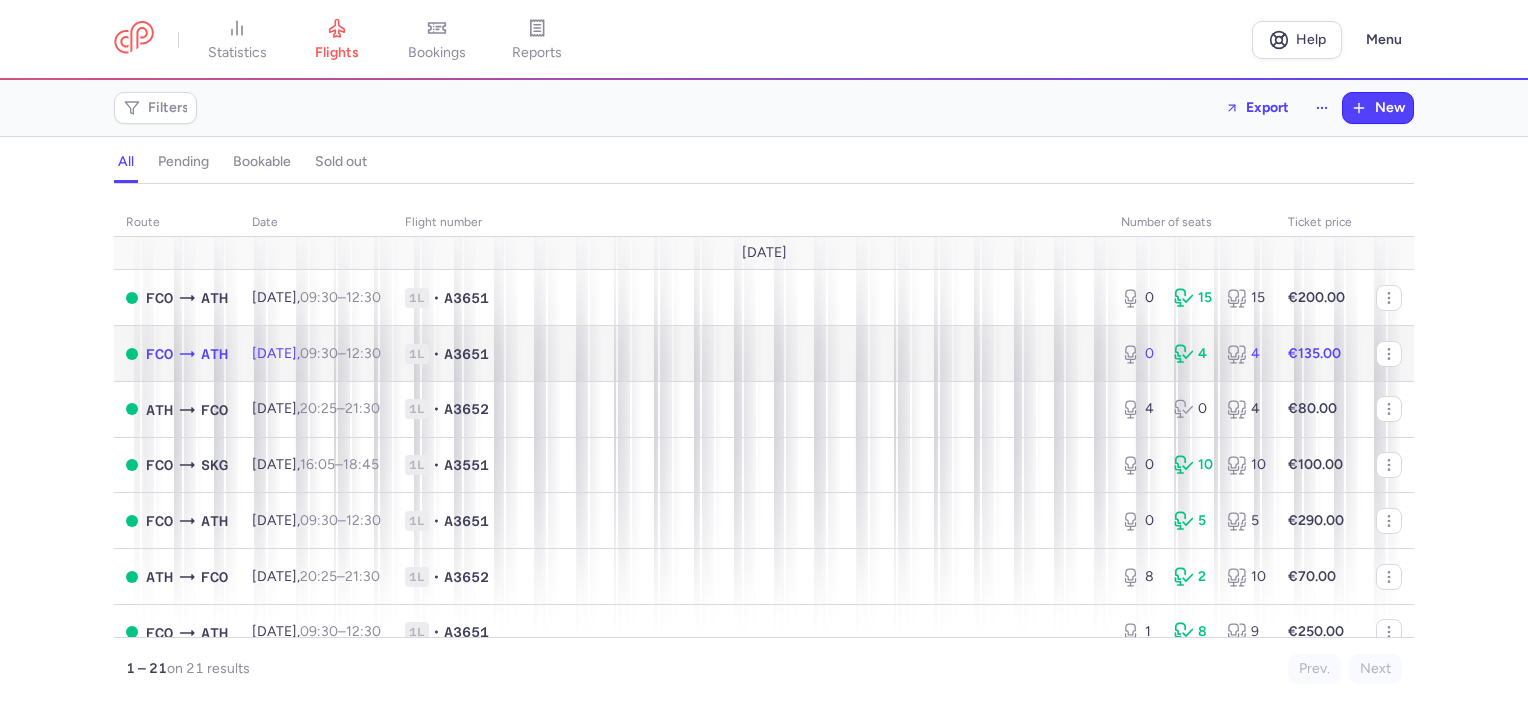 click on "[DATE]  09:30  –  12:30  +0" 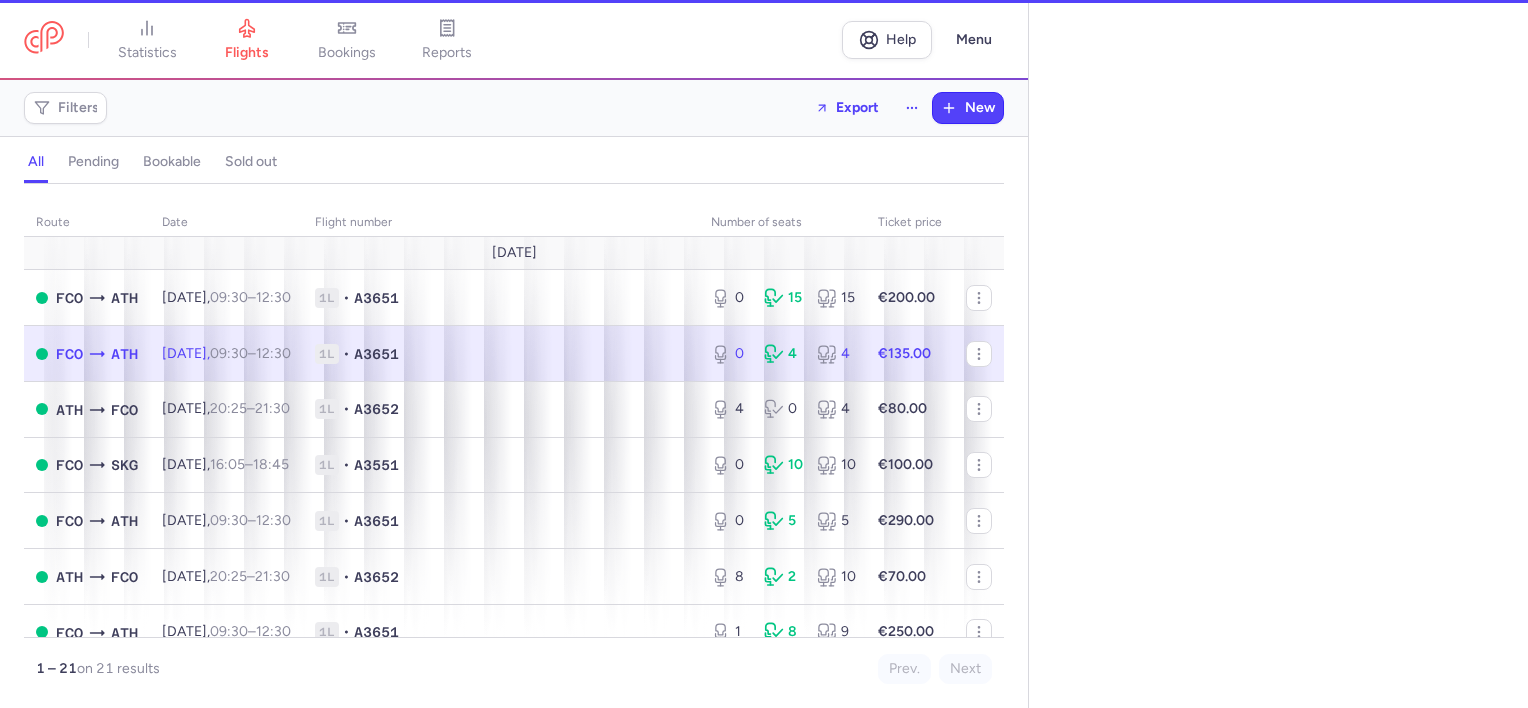 select on "days" 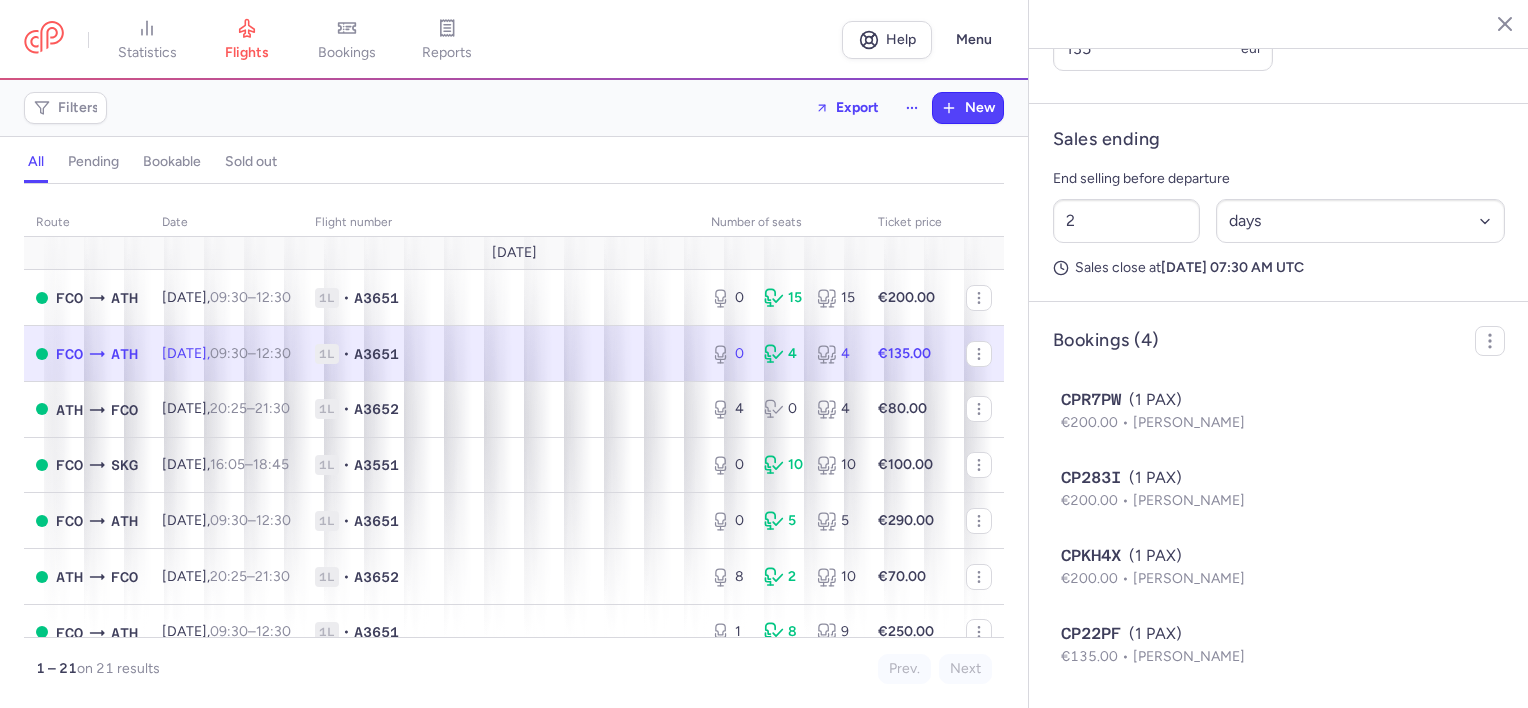 scroll, scrollTop: 956, scrollLeft: 0, axis: vertical 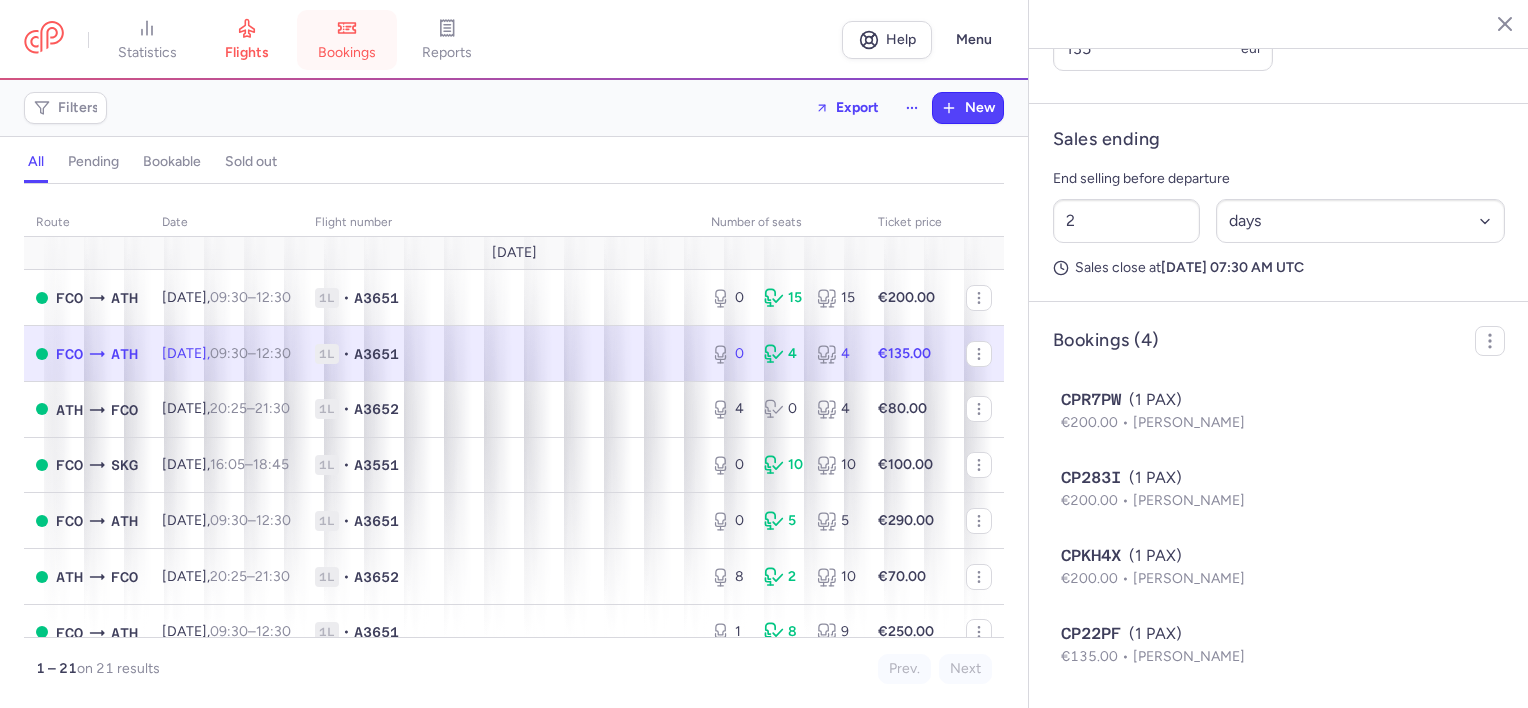 click 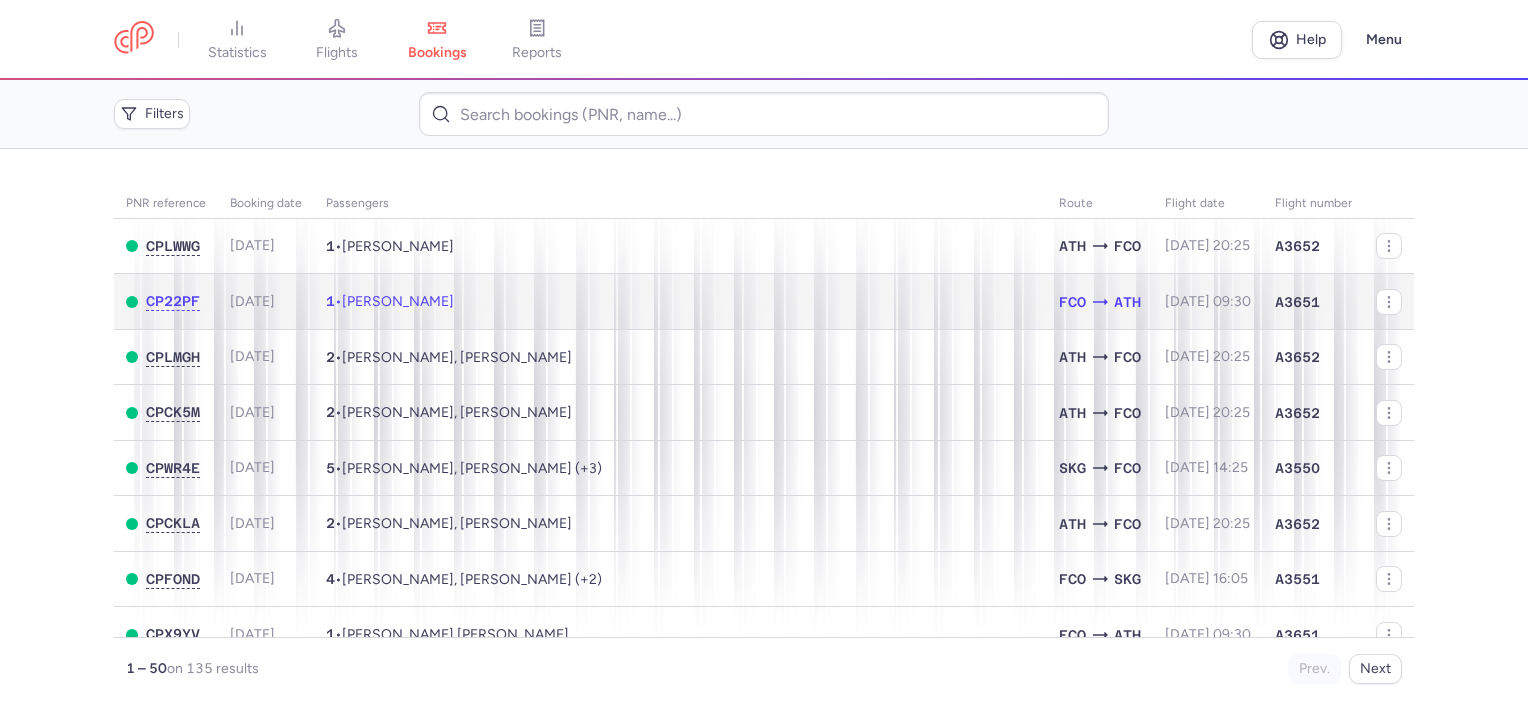 click on "1  •  [PERSON_NAME]" 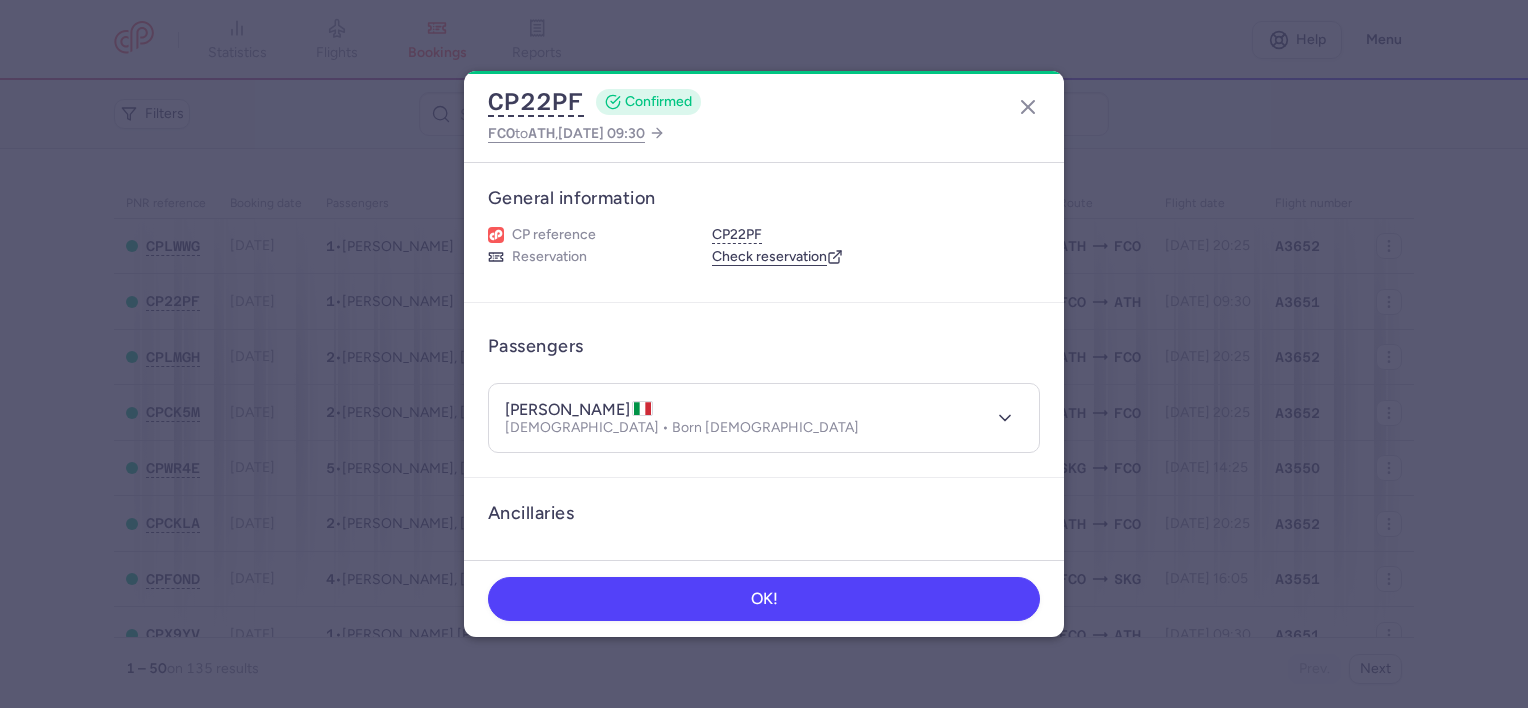 click on "[PERSON_NAME]" at bounding box center [579, 410] 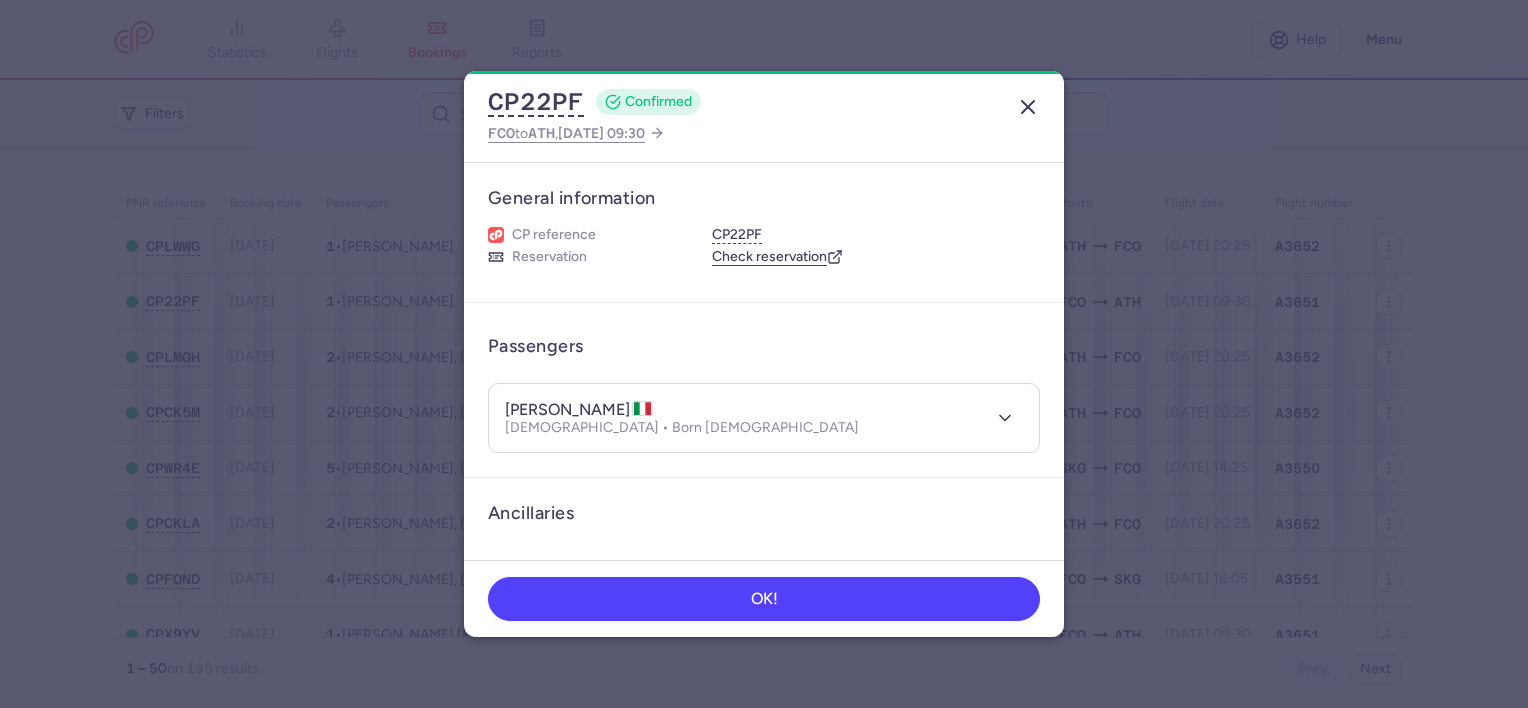 click 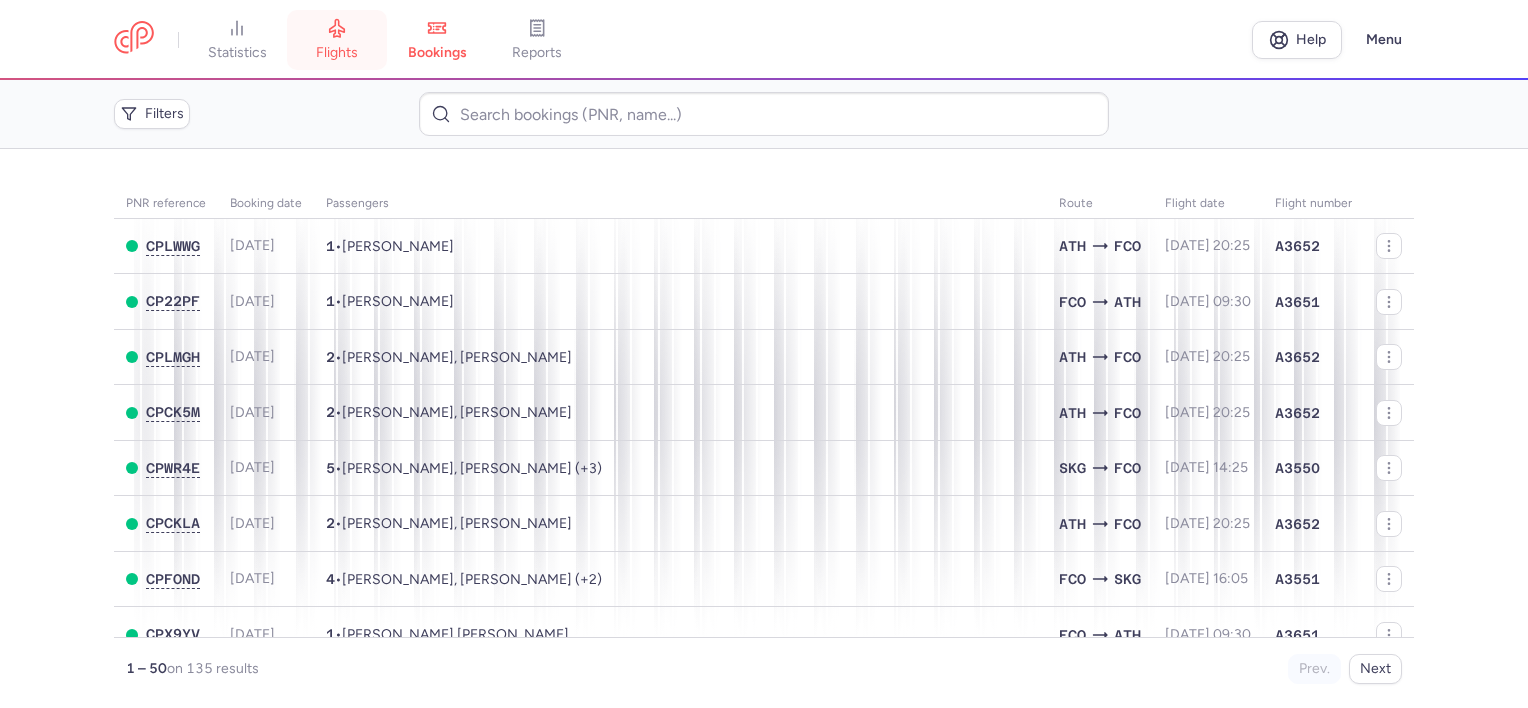 click on "flights" at bounding box center [337, 53] 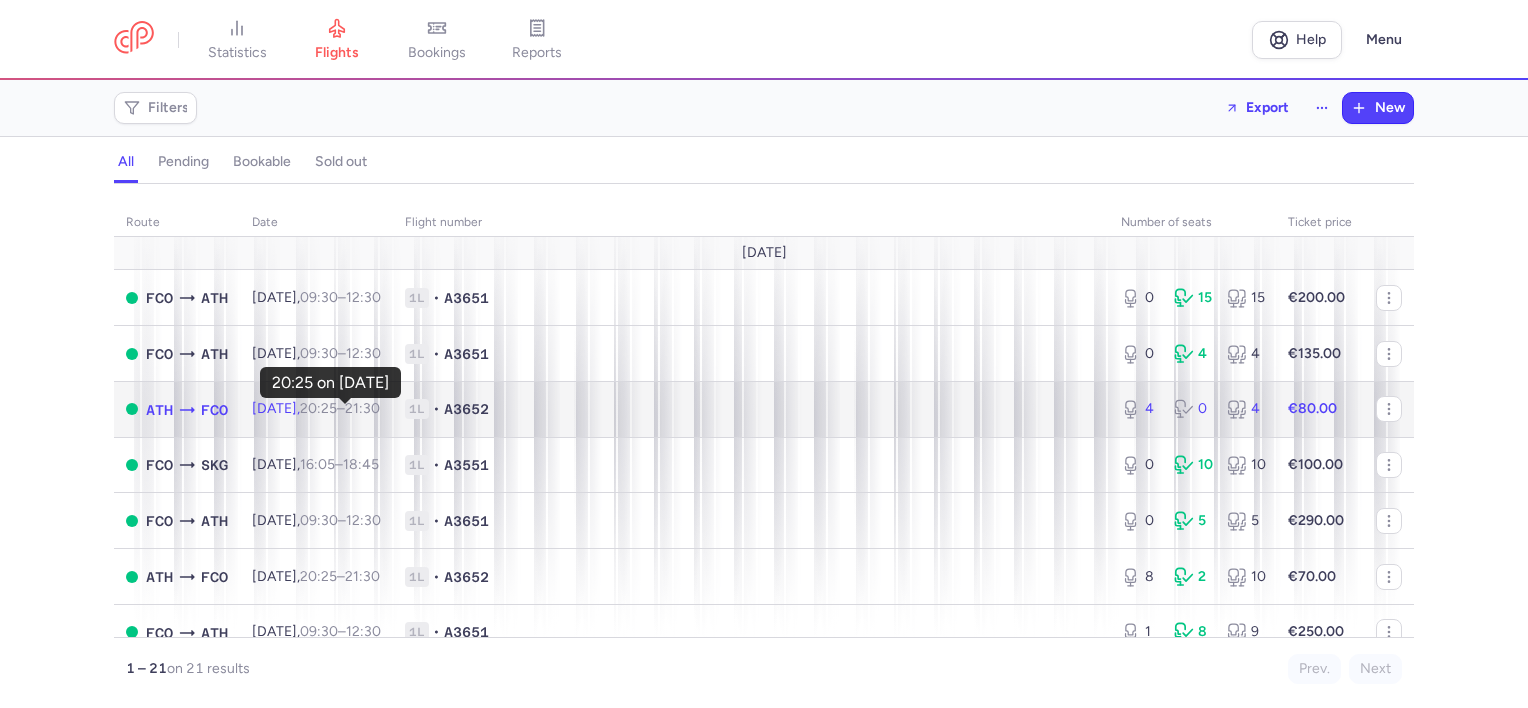 click on "20:25" at bounding box center [318, 408] 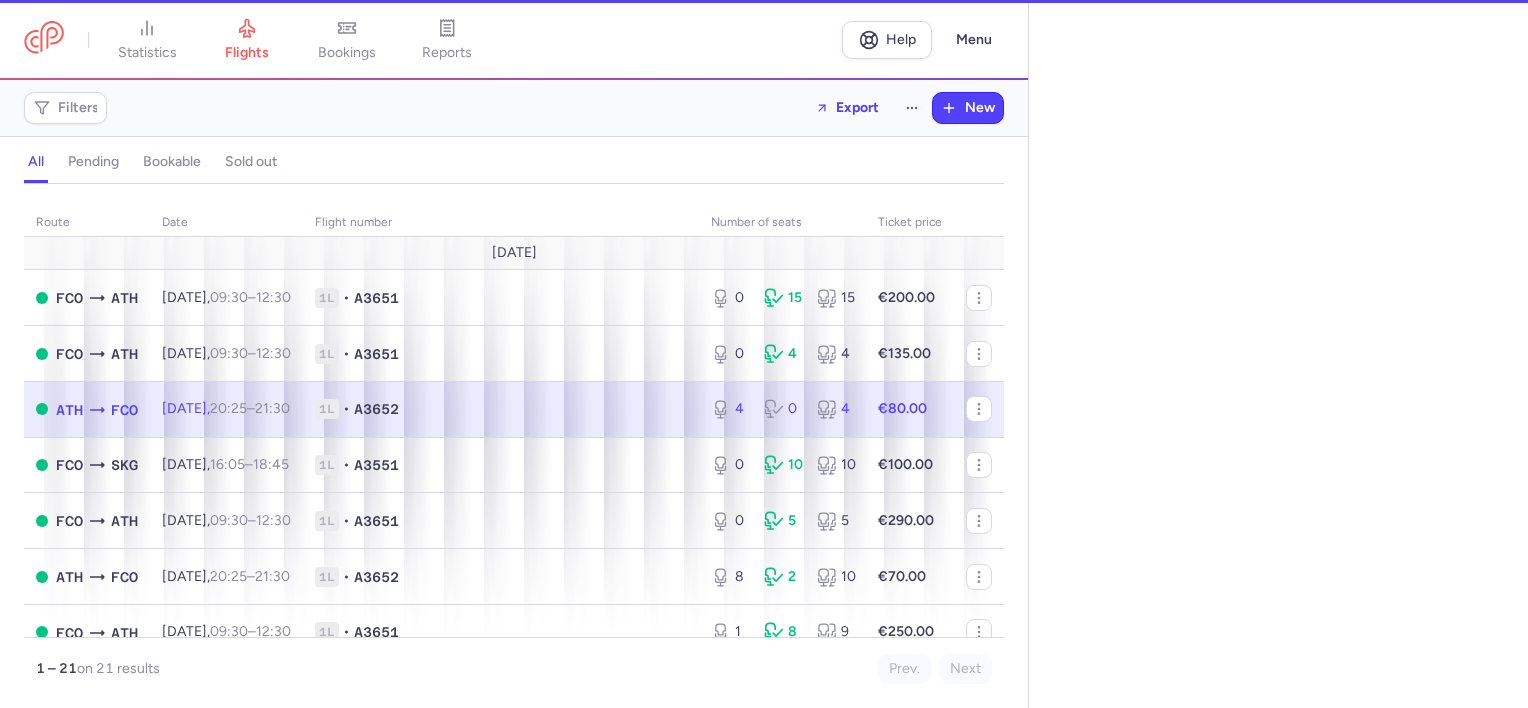 select on "days" 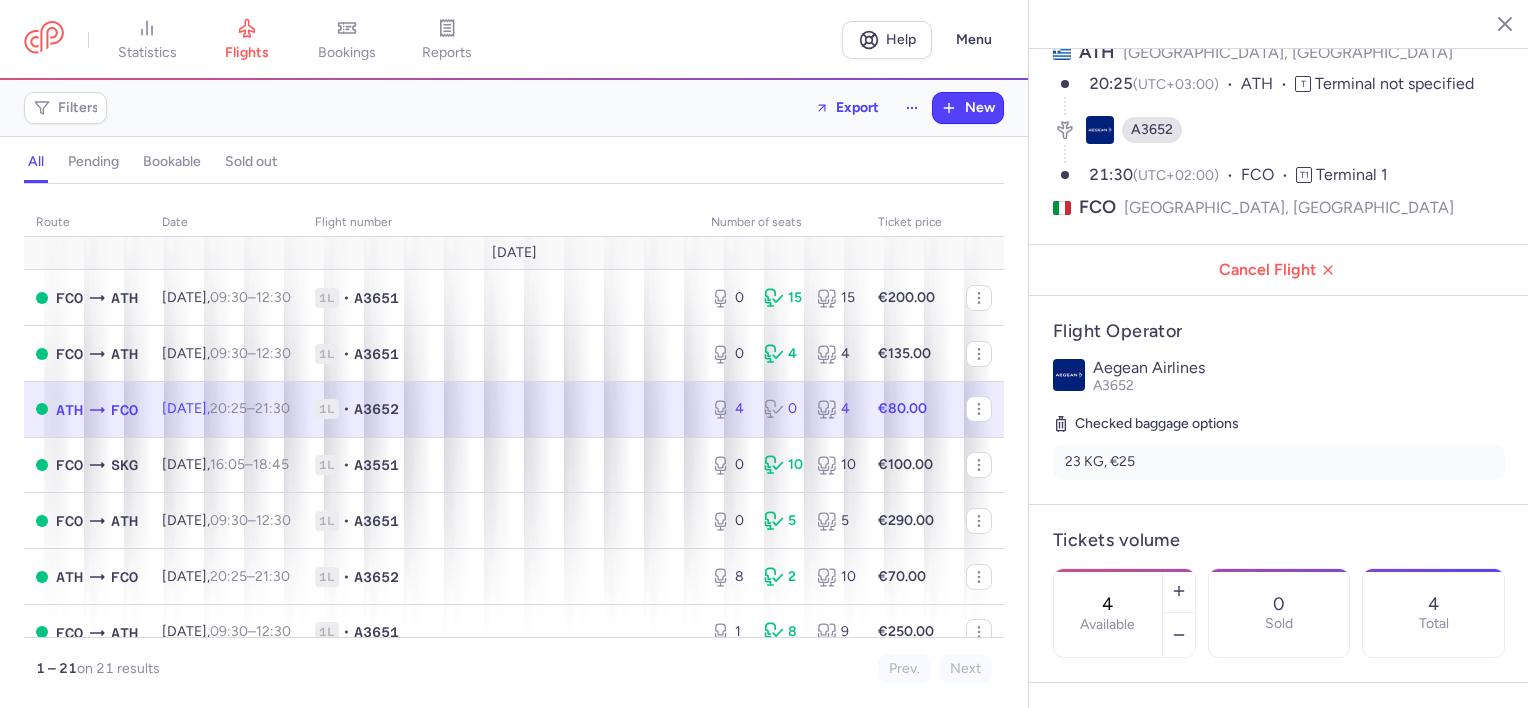 scroll, scrollTop: 400, scrollLeft: 0, axis: vertical 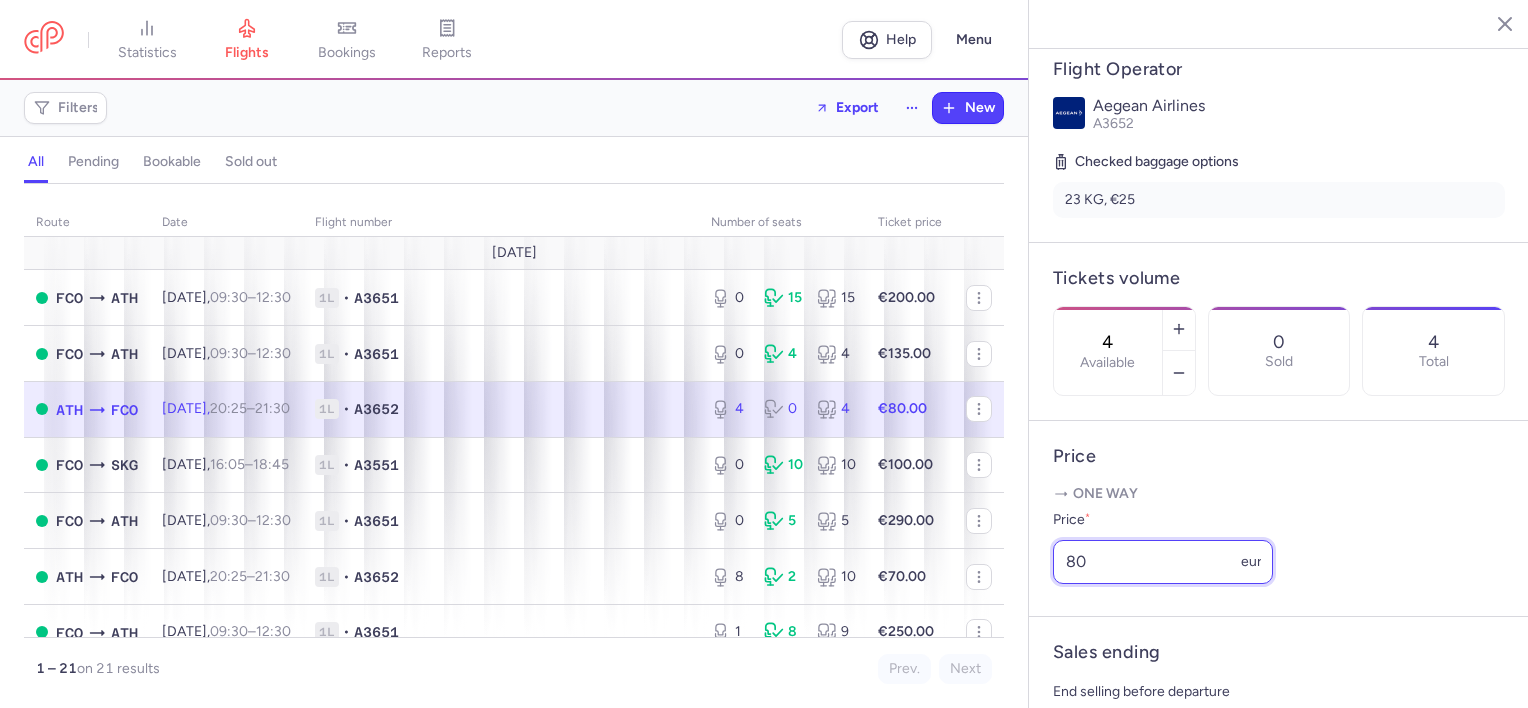 drag, startPoint x: 1181, startPoint y: 592, endPoint x: 999, endPoint y: 569, distance: 183.44754 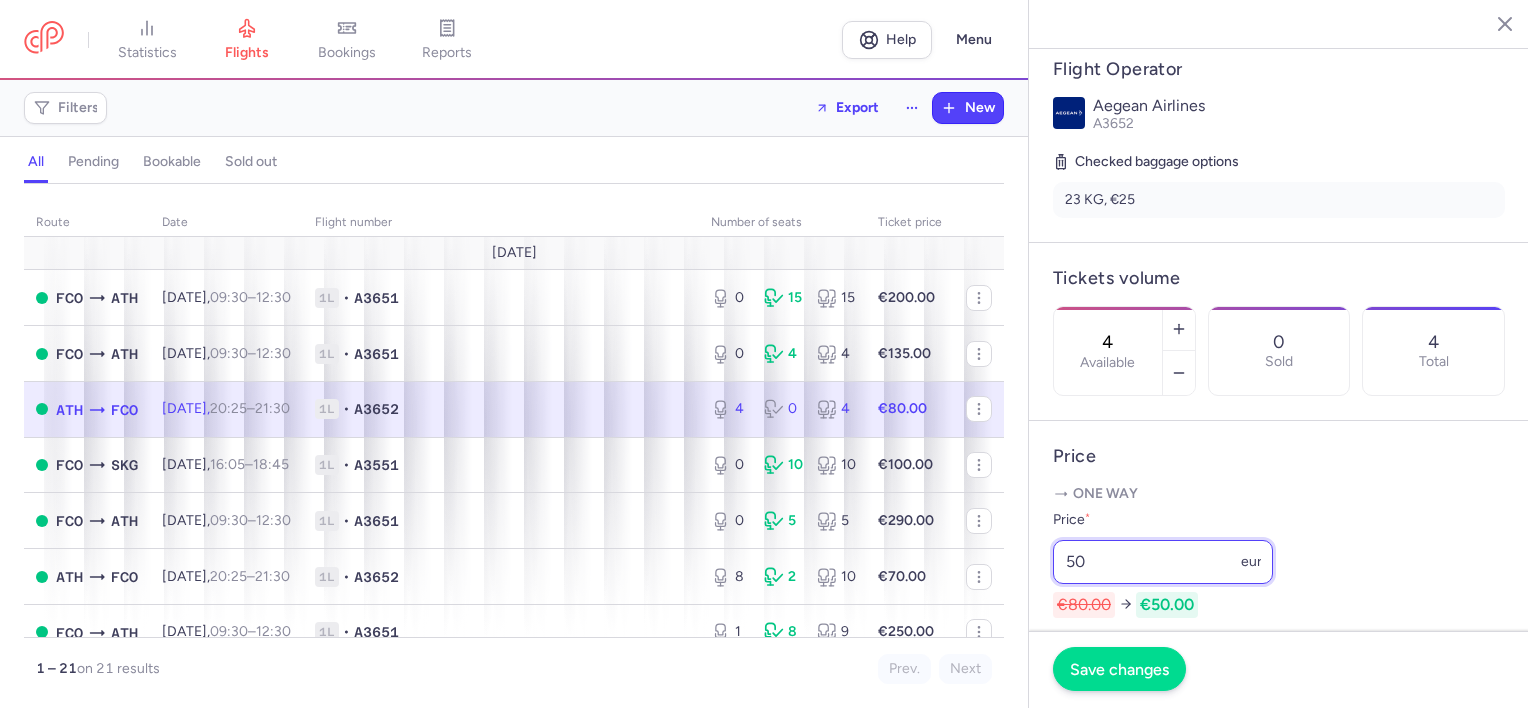 type on "50" 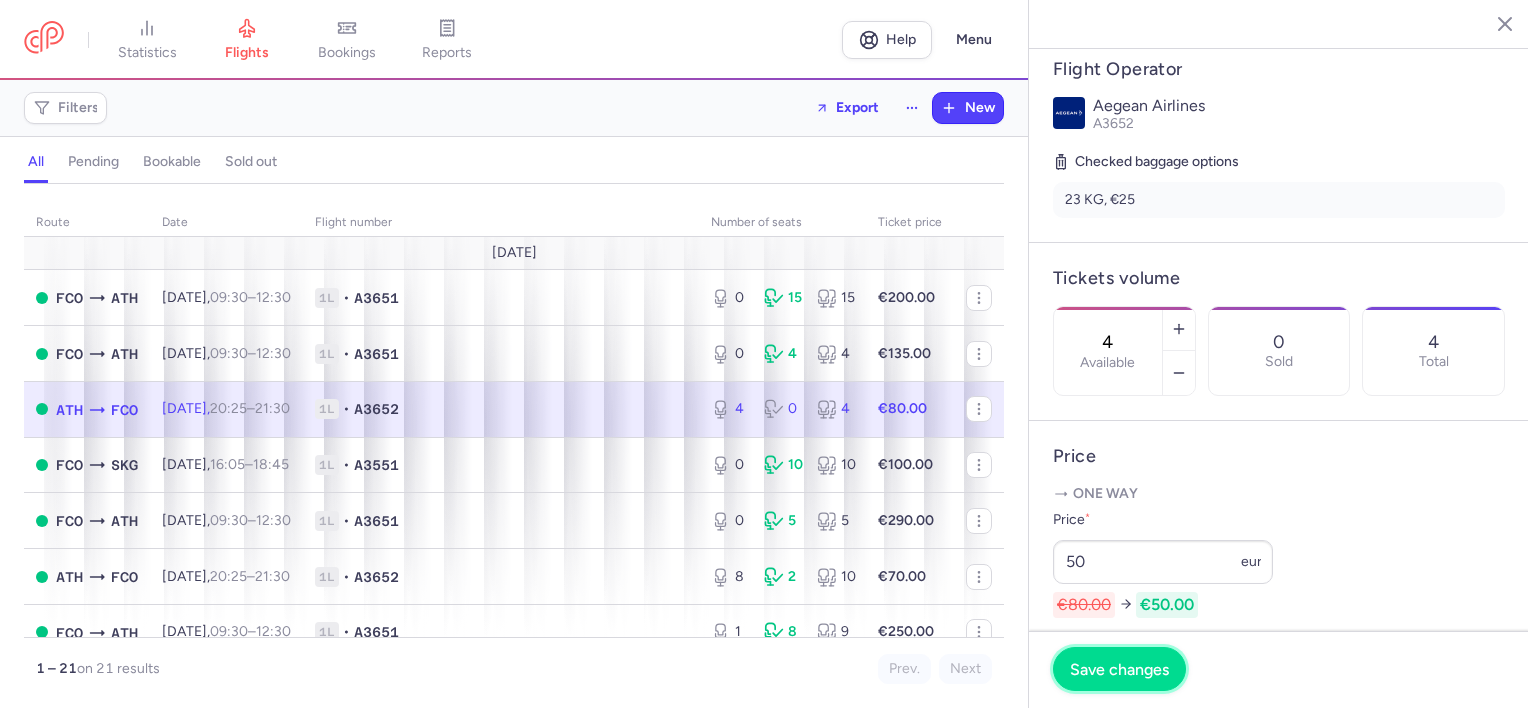 click on "Save changes" at bounding box center (1119, 669) 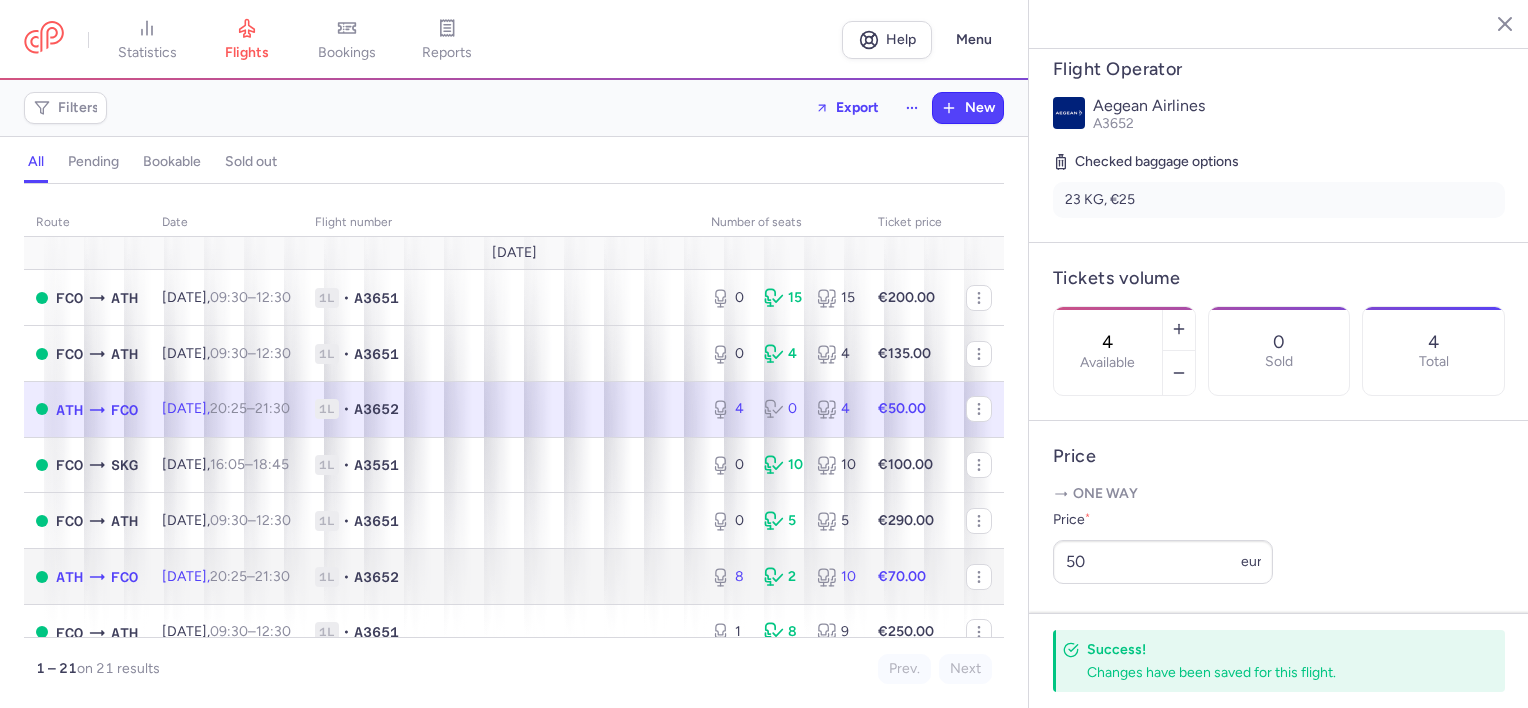 click on "1L • A3652" 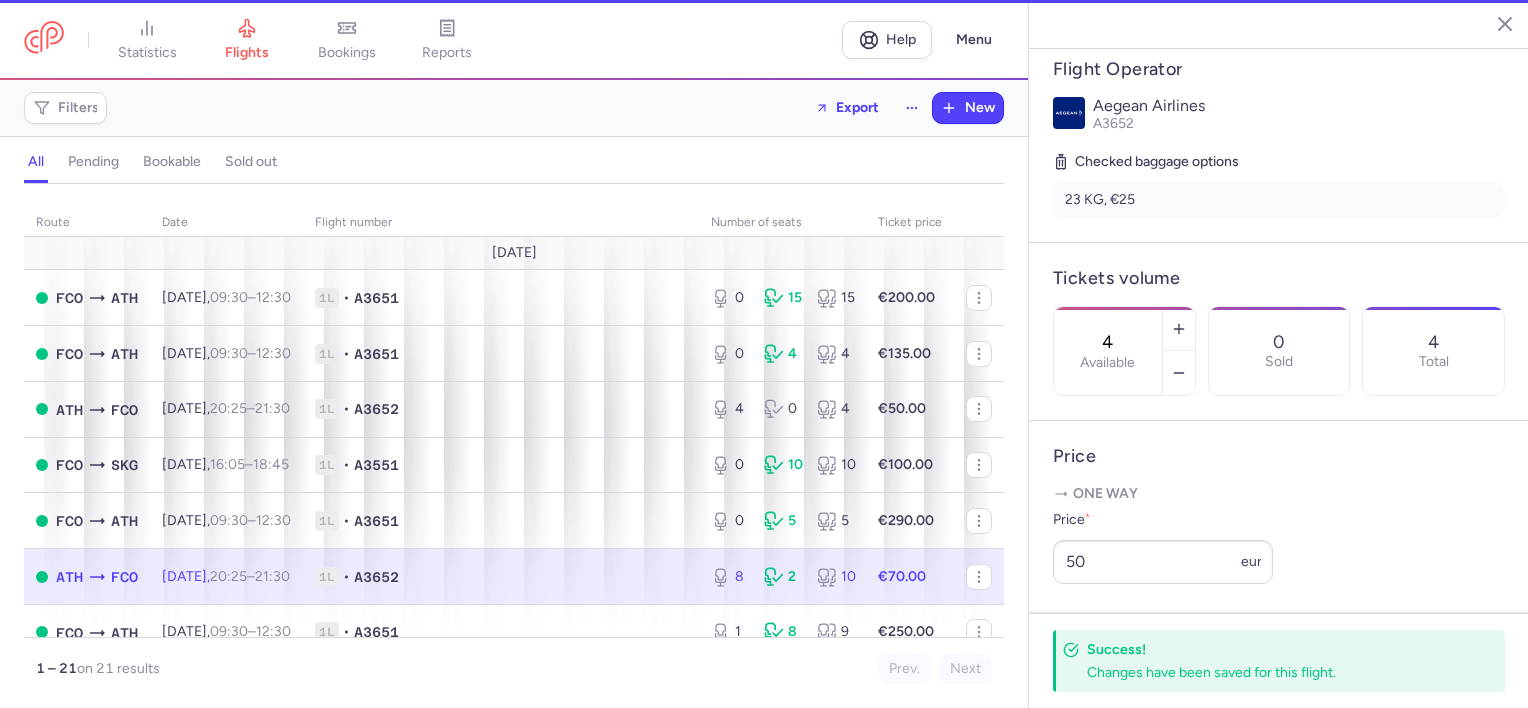 type on "8" 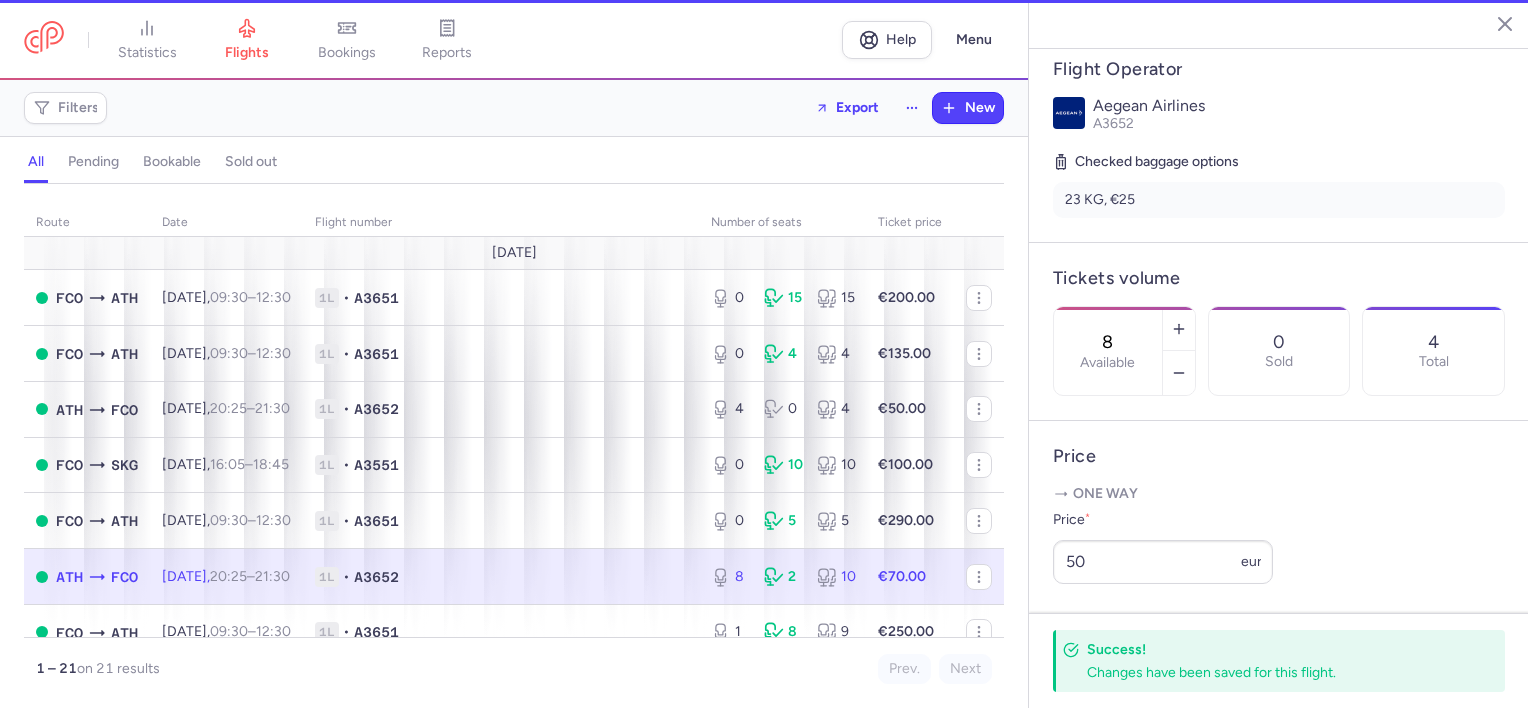 scroll, scrollTop: 416, scrollLeft: 0, axis: vertical 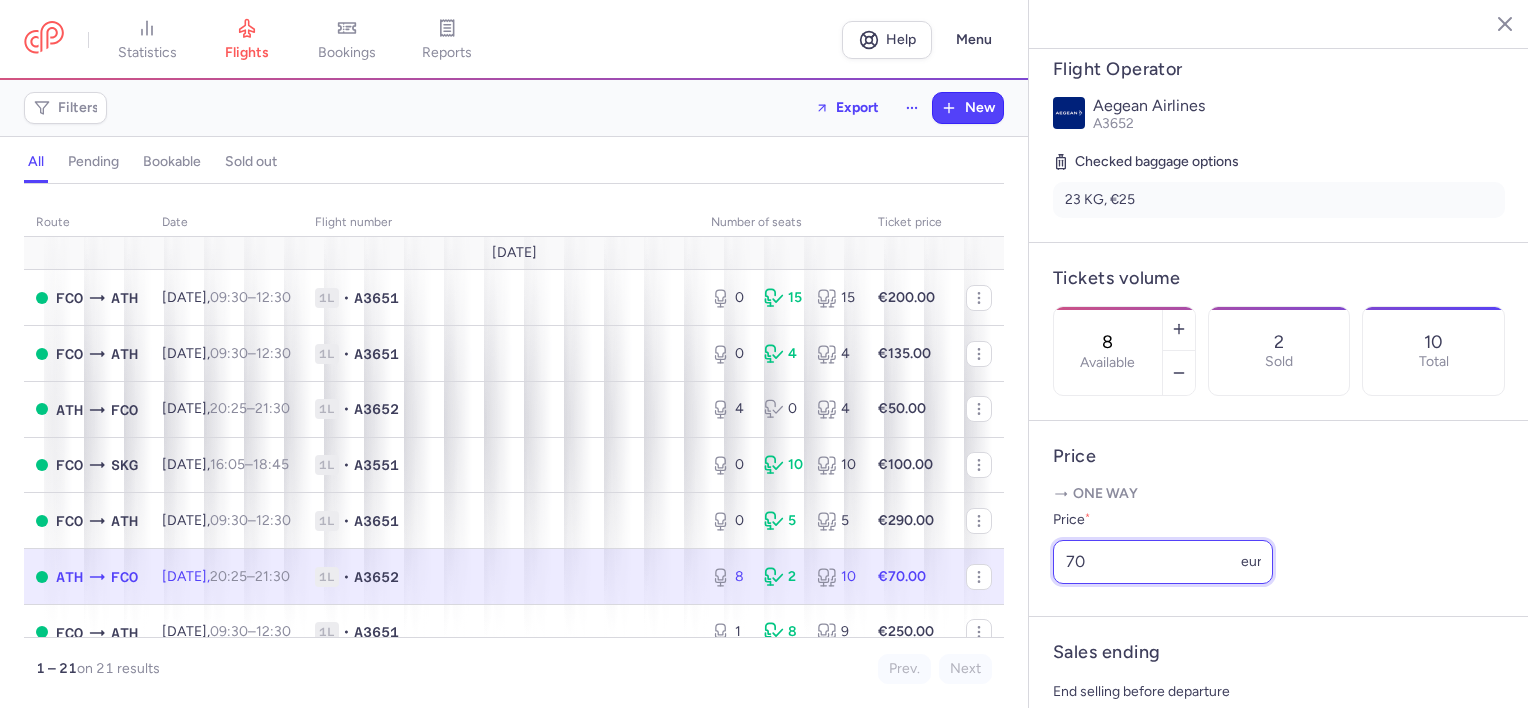 drag, startPoint x: 1137, startPoint y: 584, endPoint x: 988, endPoint y: 585, distance: 149.00336 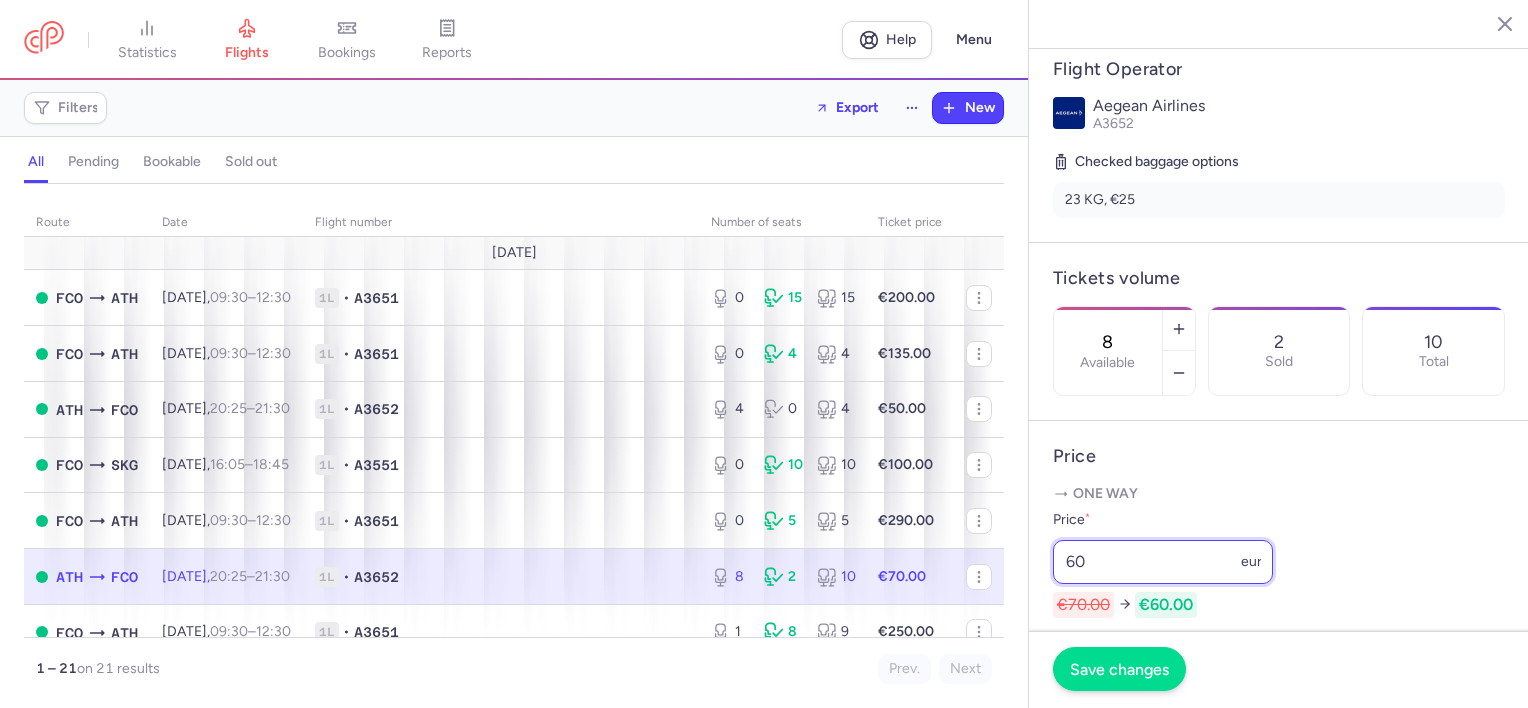 type on "60" 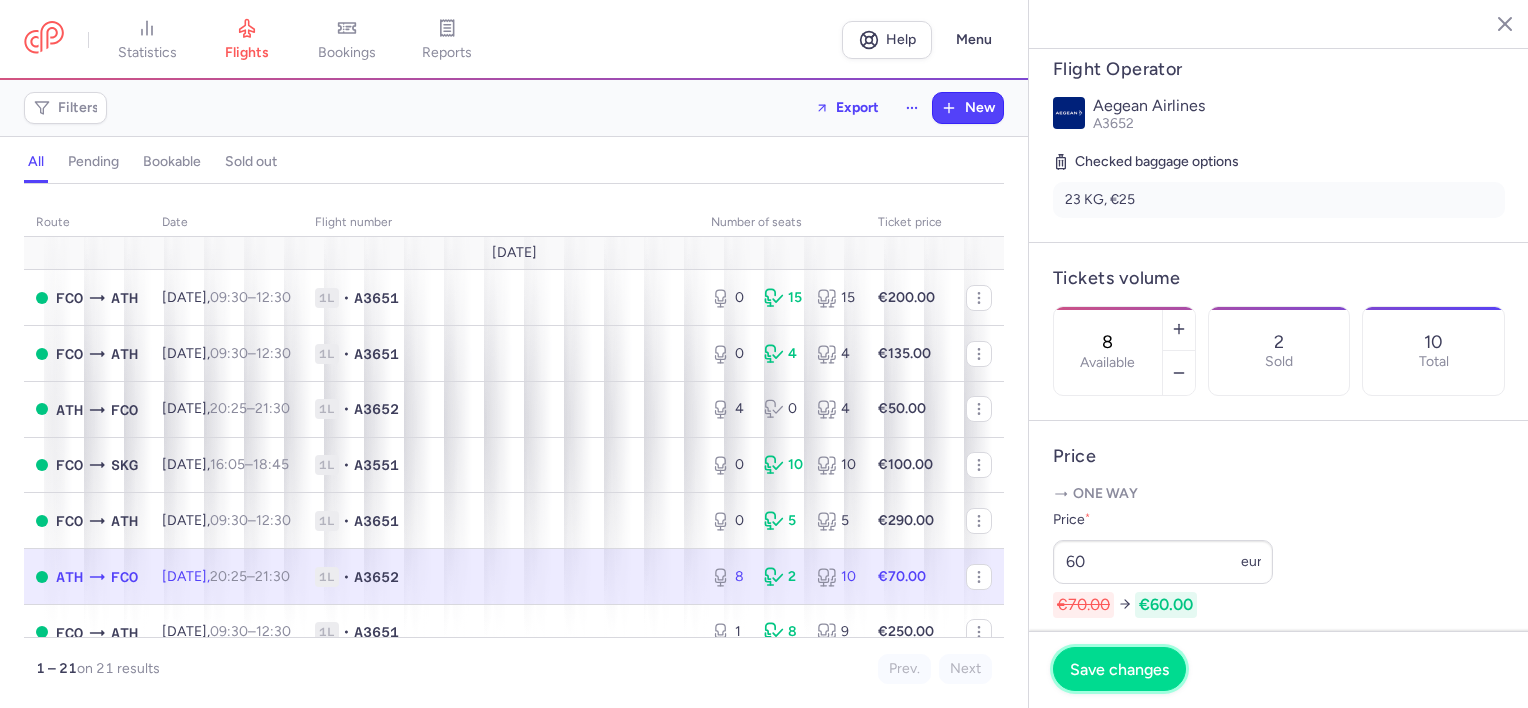 click on "Save changes" at bounding box center (1119, 669) 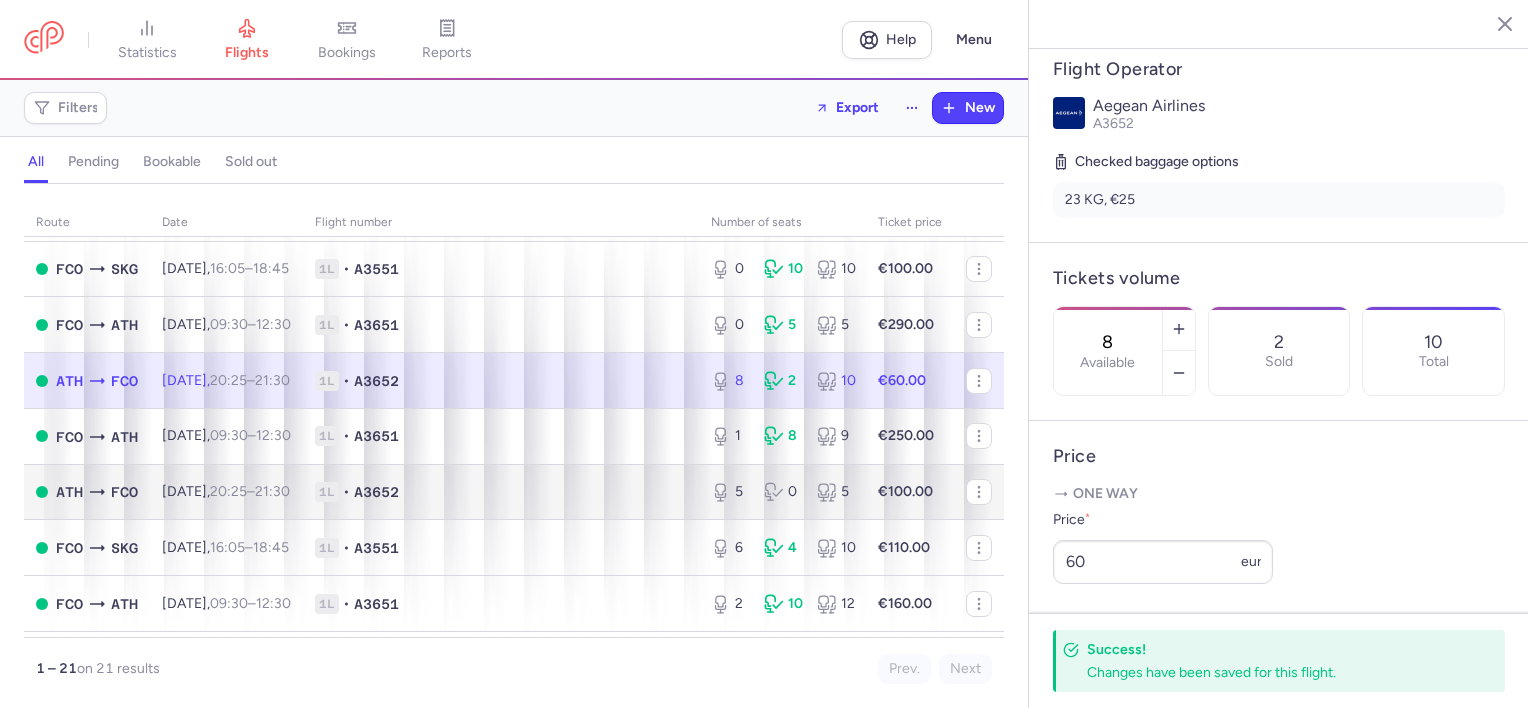 scroll, scrollTop: 200, scrollLeft: 0, axis: vertical 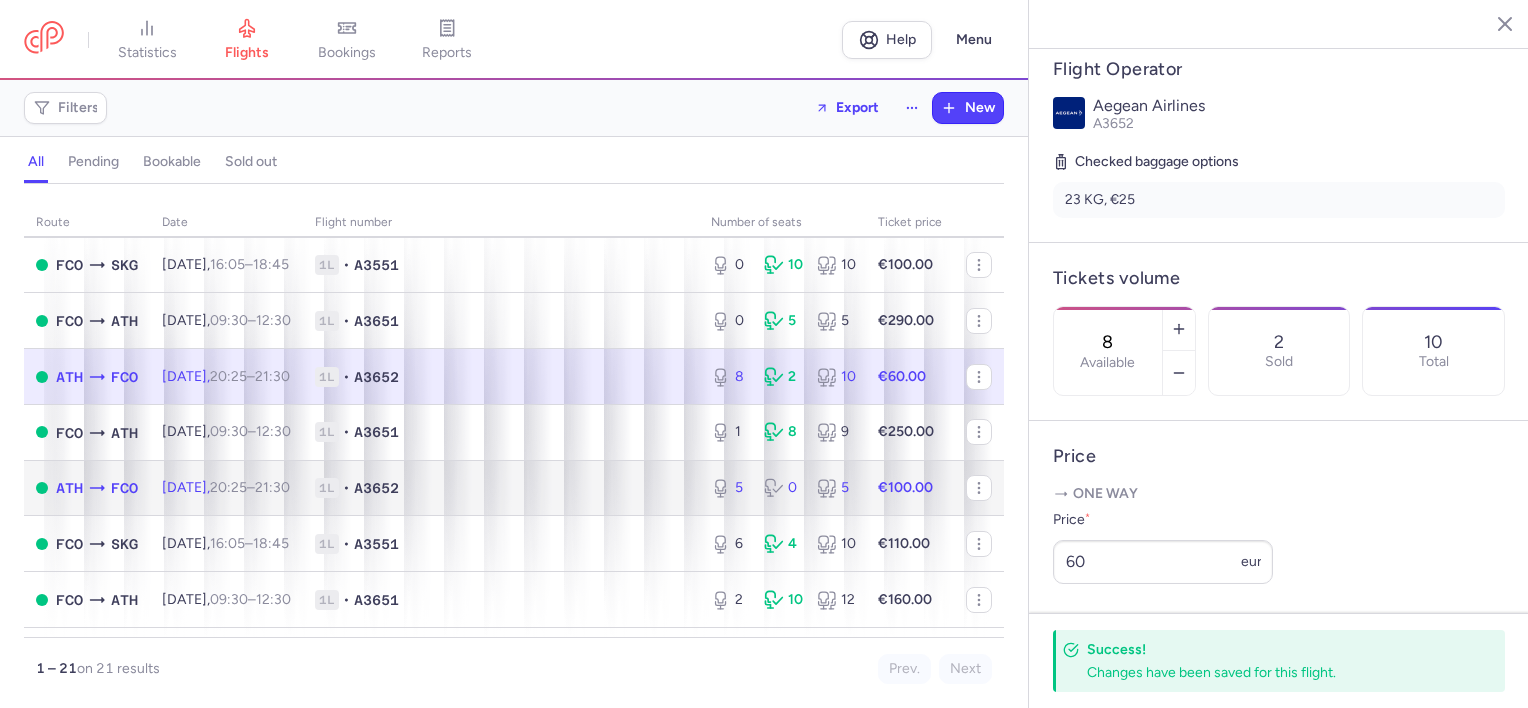 click on "1L • A3652" 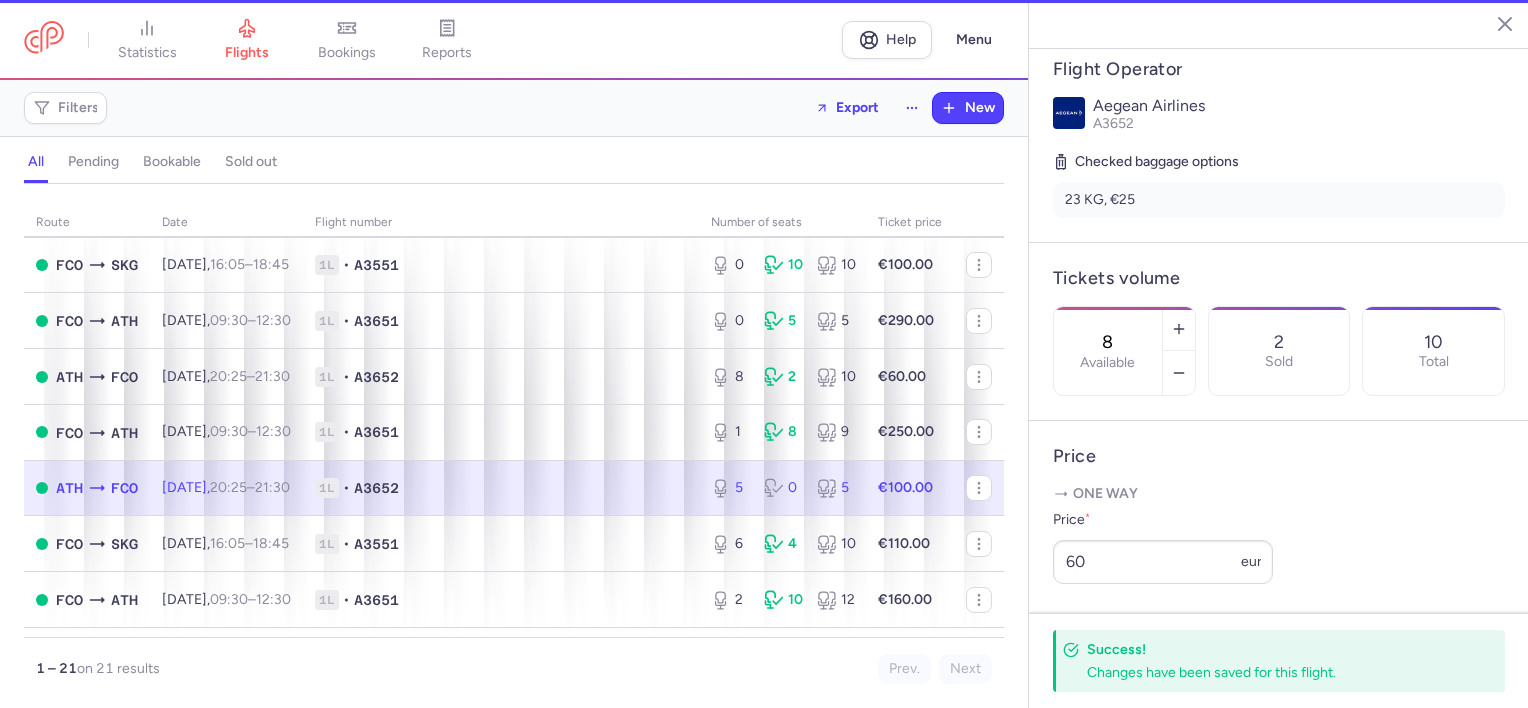 type on "5" 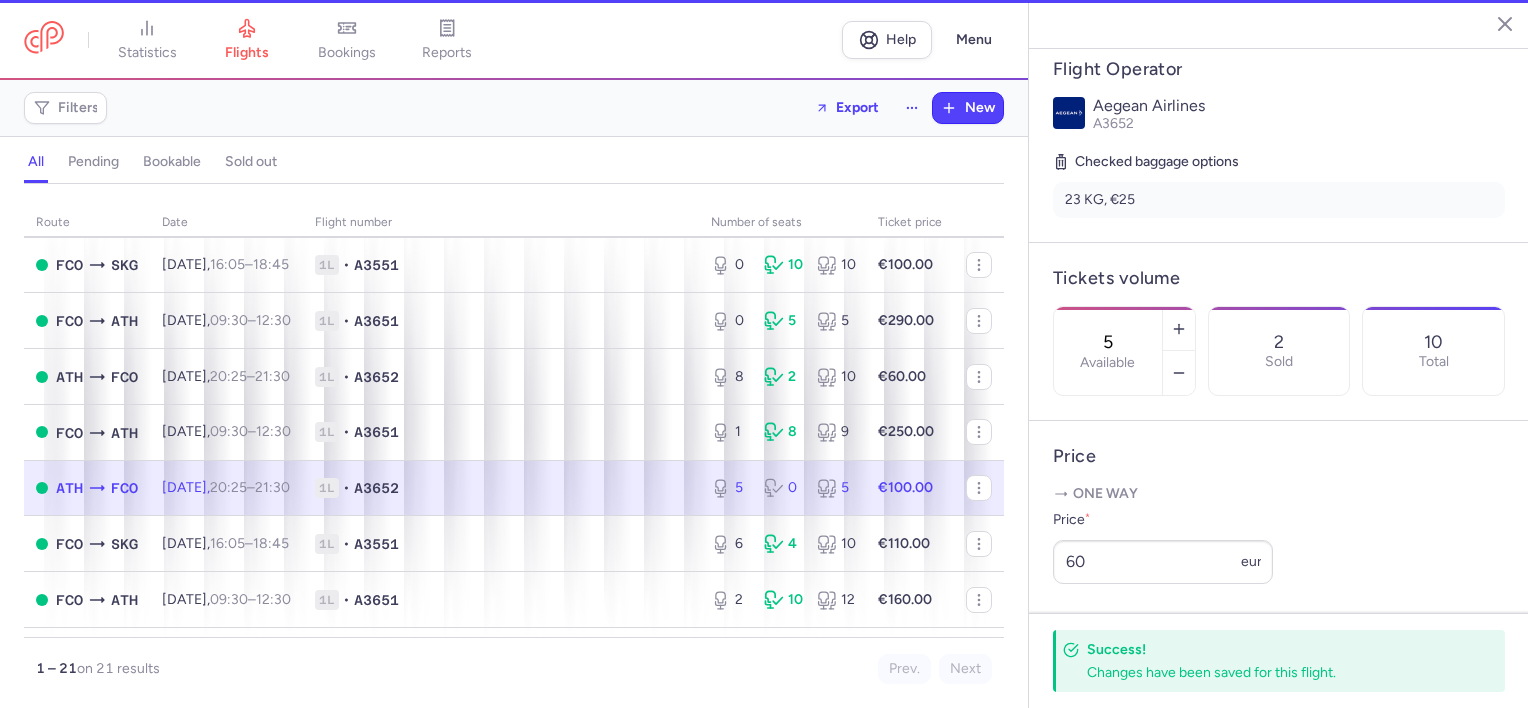 scroll, scrollTop: 400, scrollLeft: 0, axis: vertical 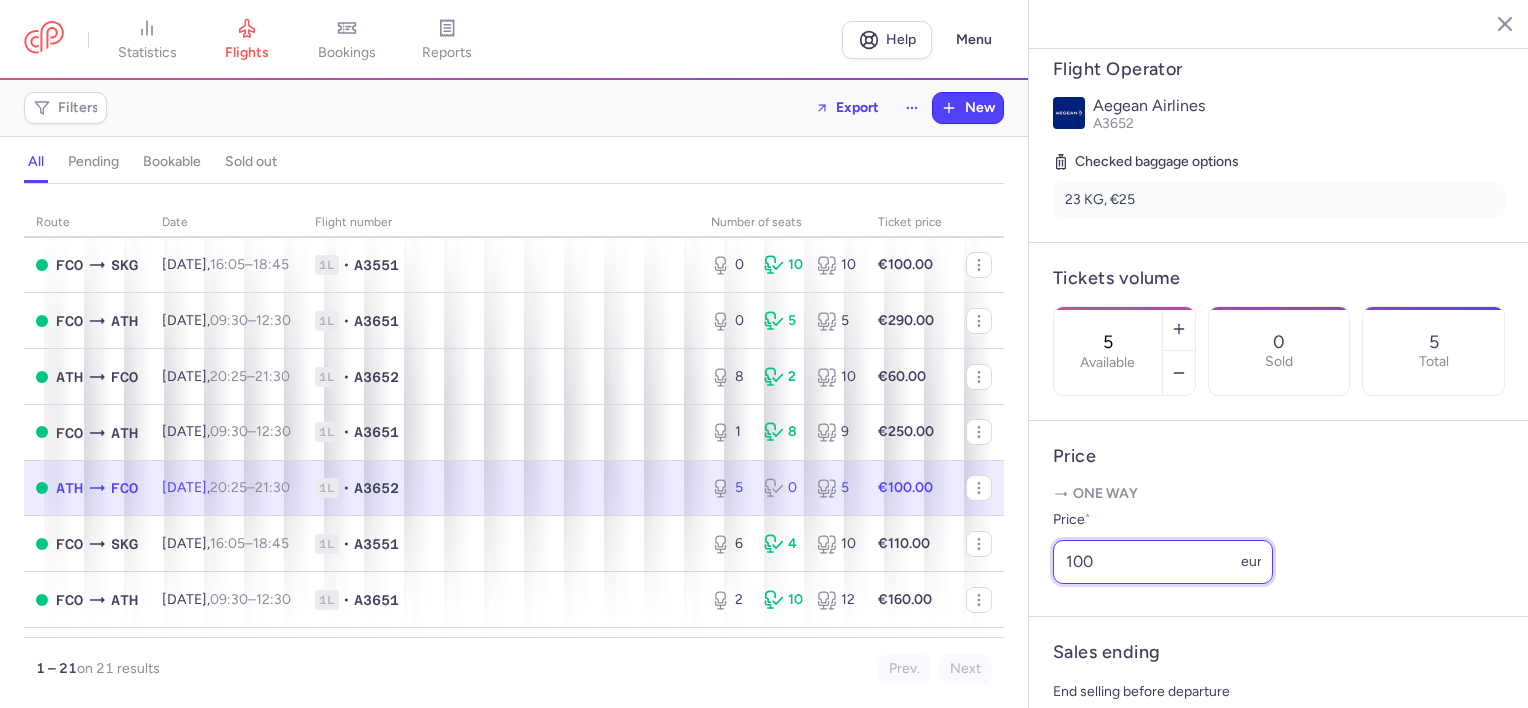 drag, startPoint x: 1112, startPoint y: 578, endPoint x: 1049, endPoint y: 581, distance: 63.07139 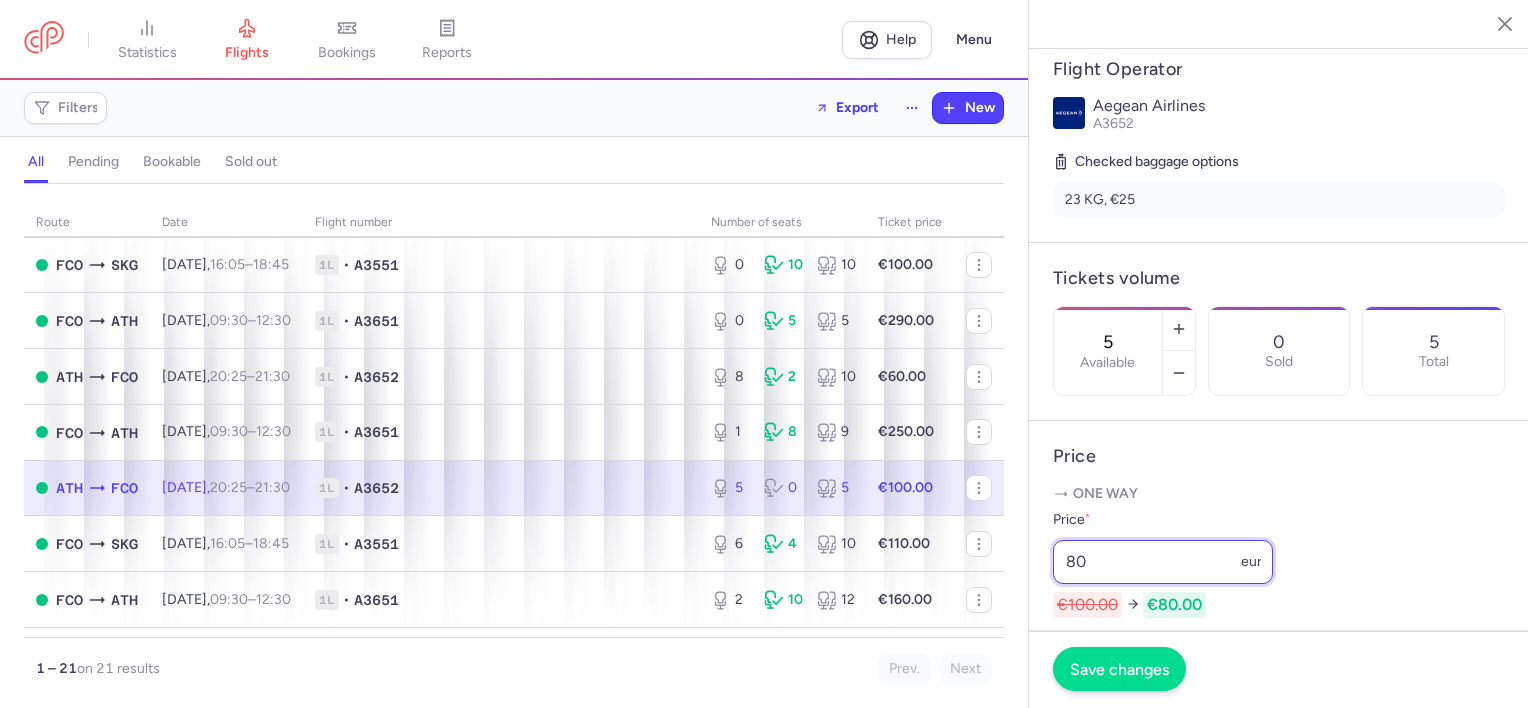 type on "80" 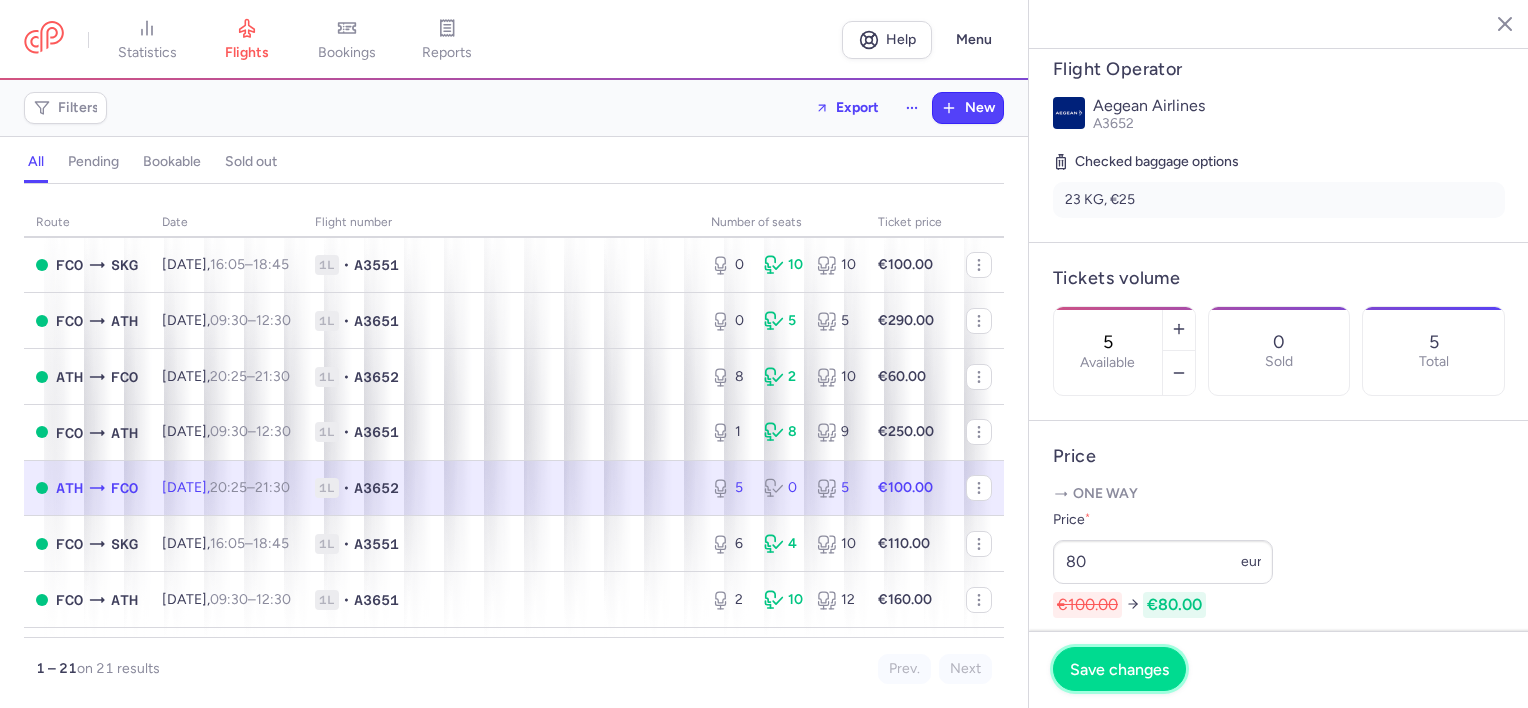 click on "Save changes" at bounding box center [1119, 669] 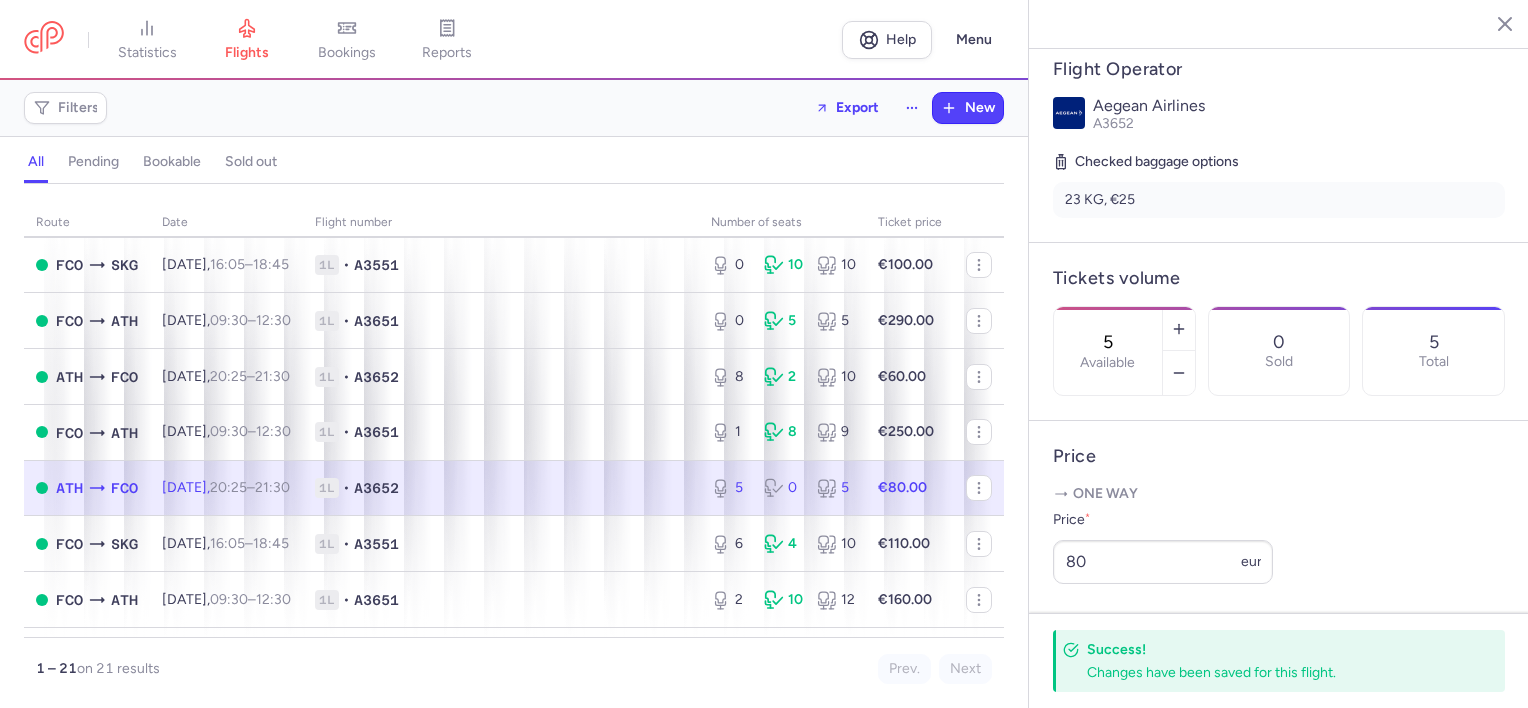 click on "5  Available  0 Sold 5 Total" at bounding box center (1279, 351) 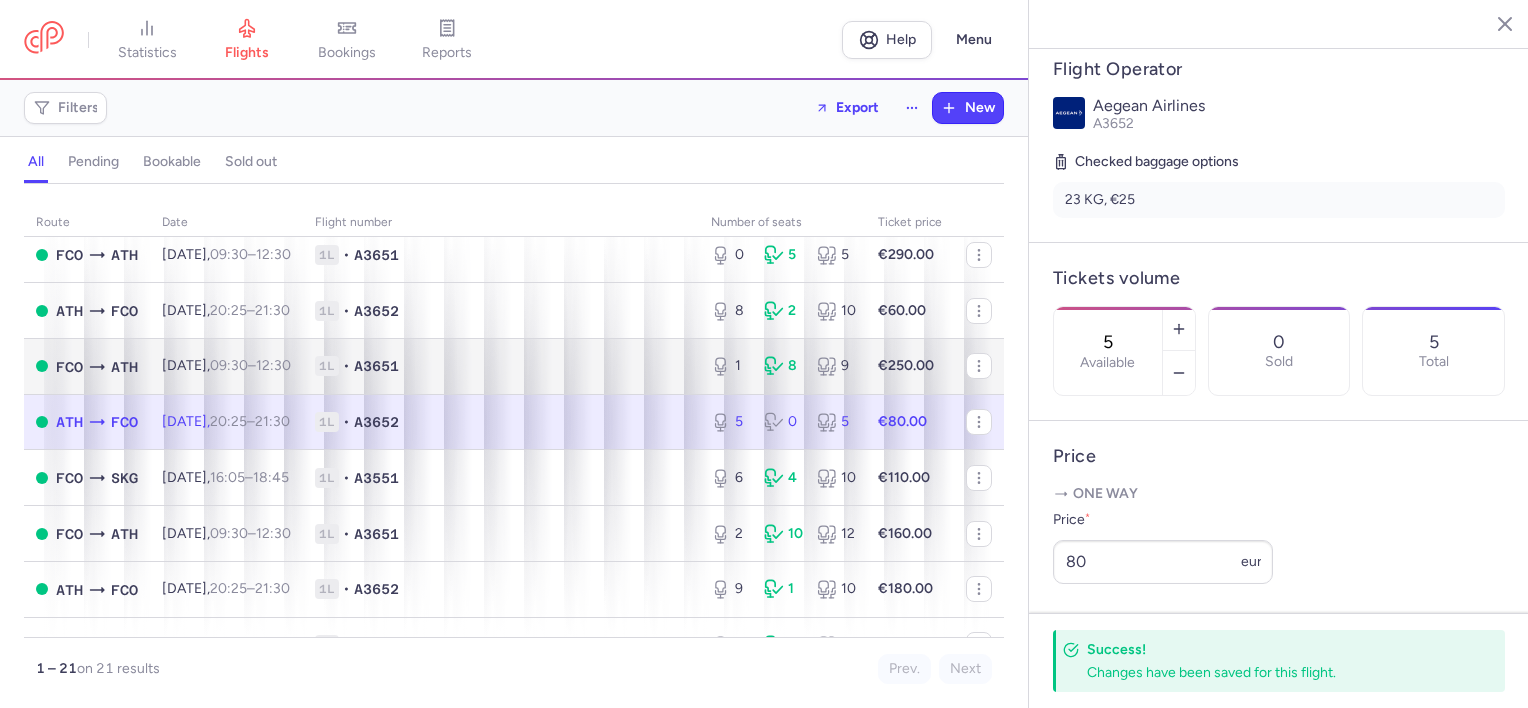 scroll, scrollTop: 300, scrollLeft: 0, axis: vertical 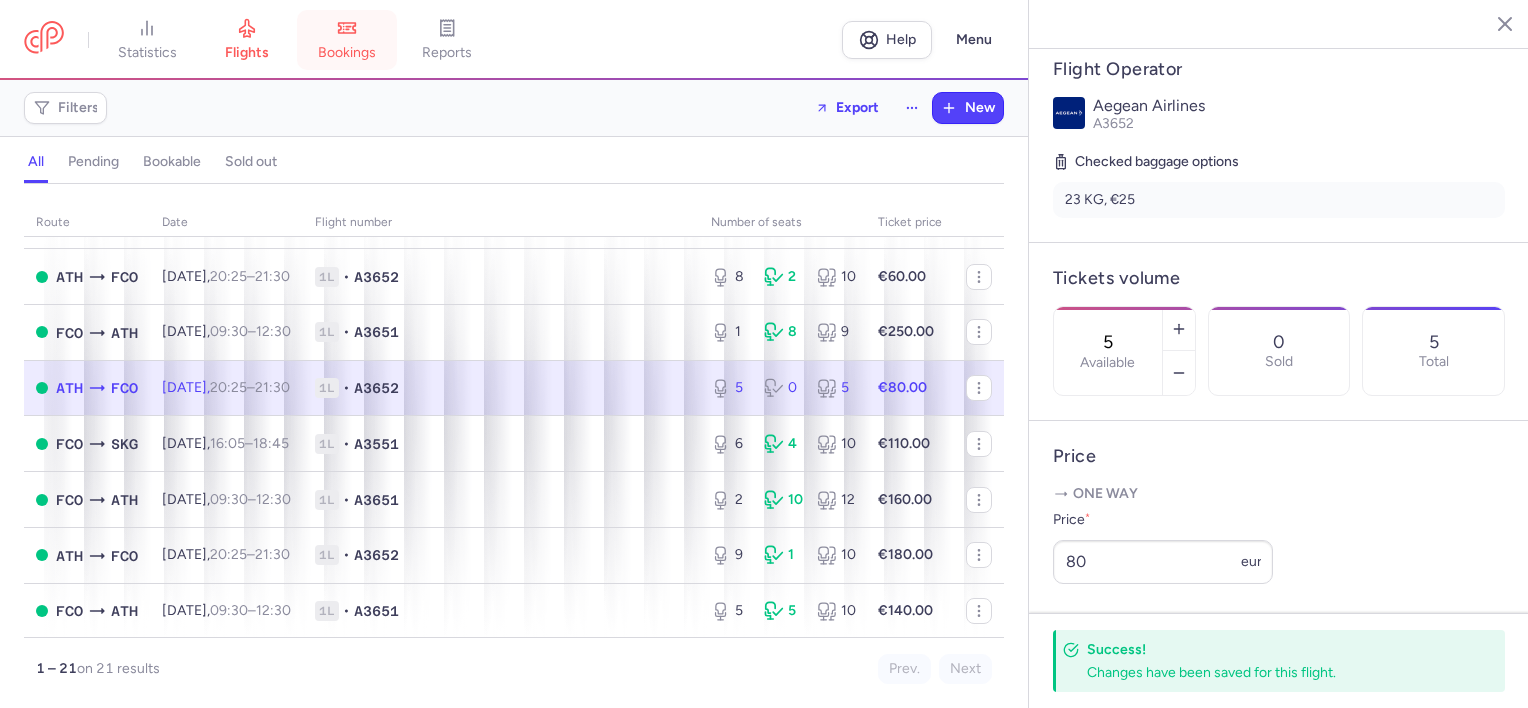 click on "bookings" at bounding box center [347, 40] 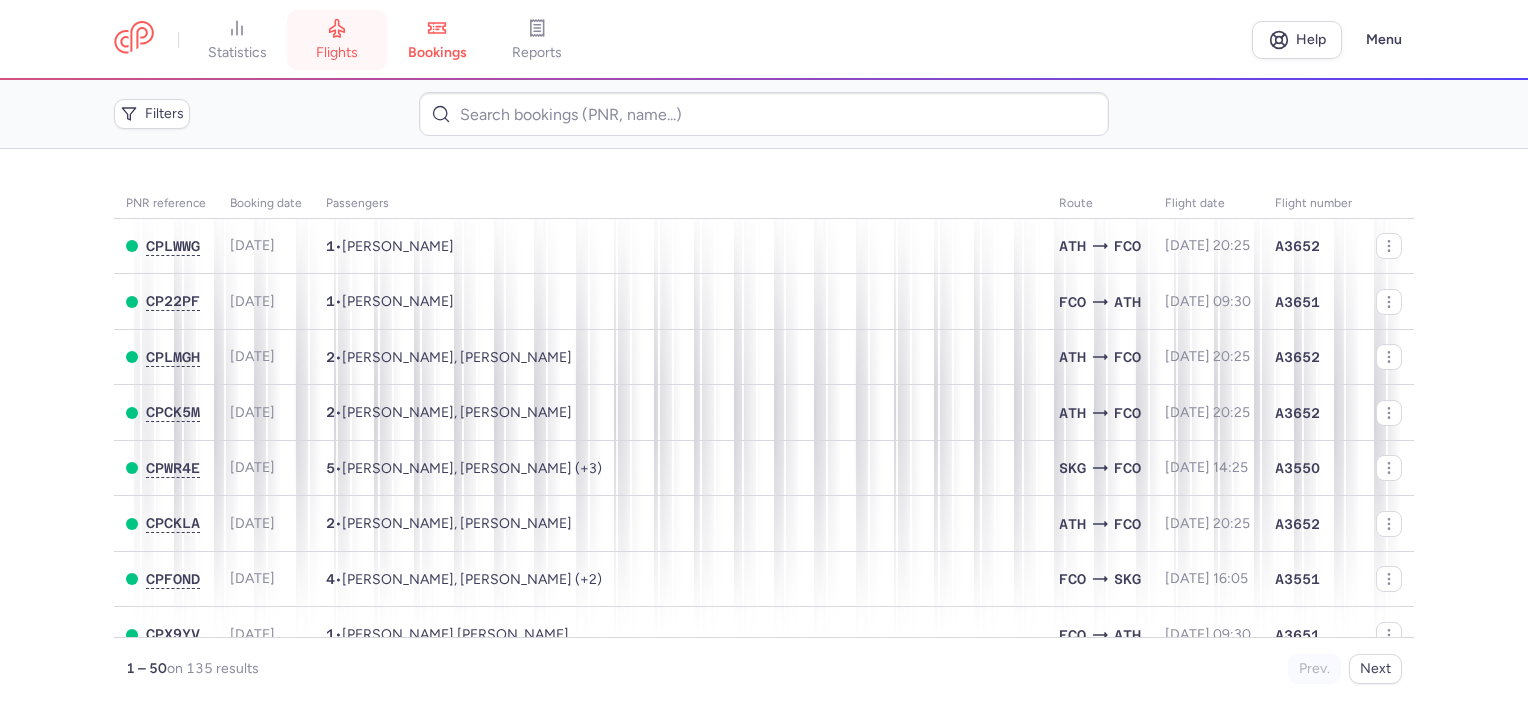 click on "flights" at bounding box center [337, 53] 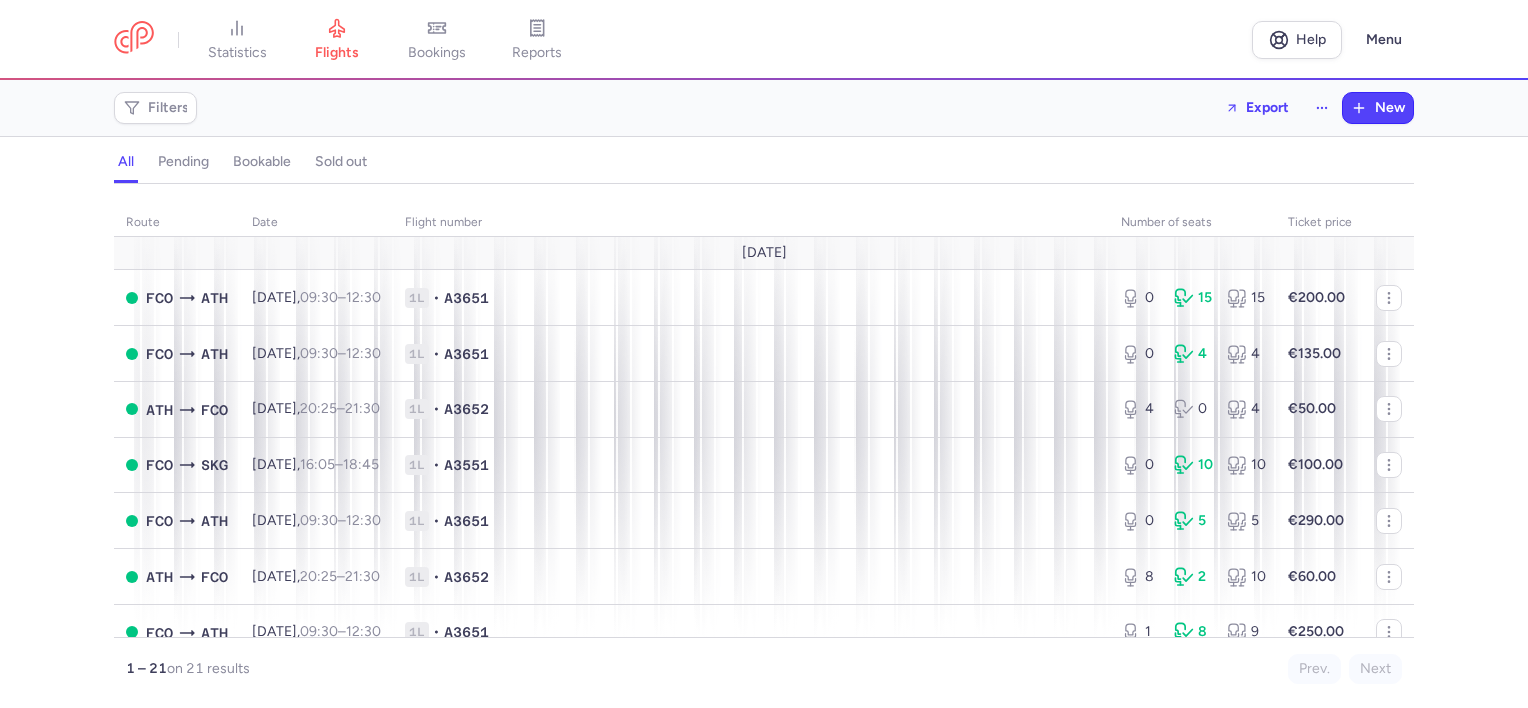 click on "bookings" at bounding box center (437, 53) 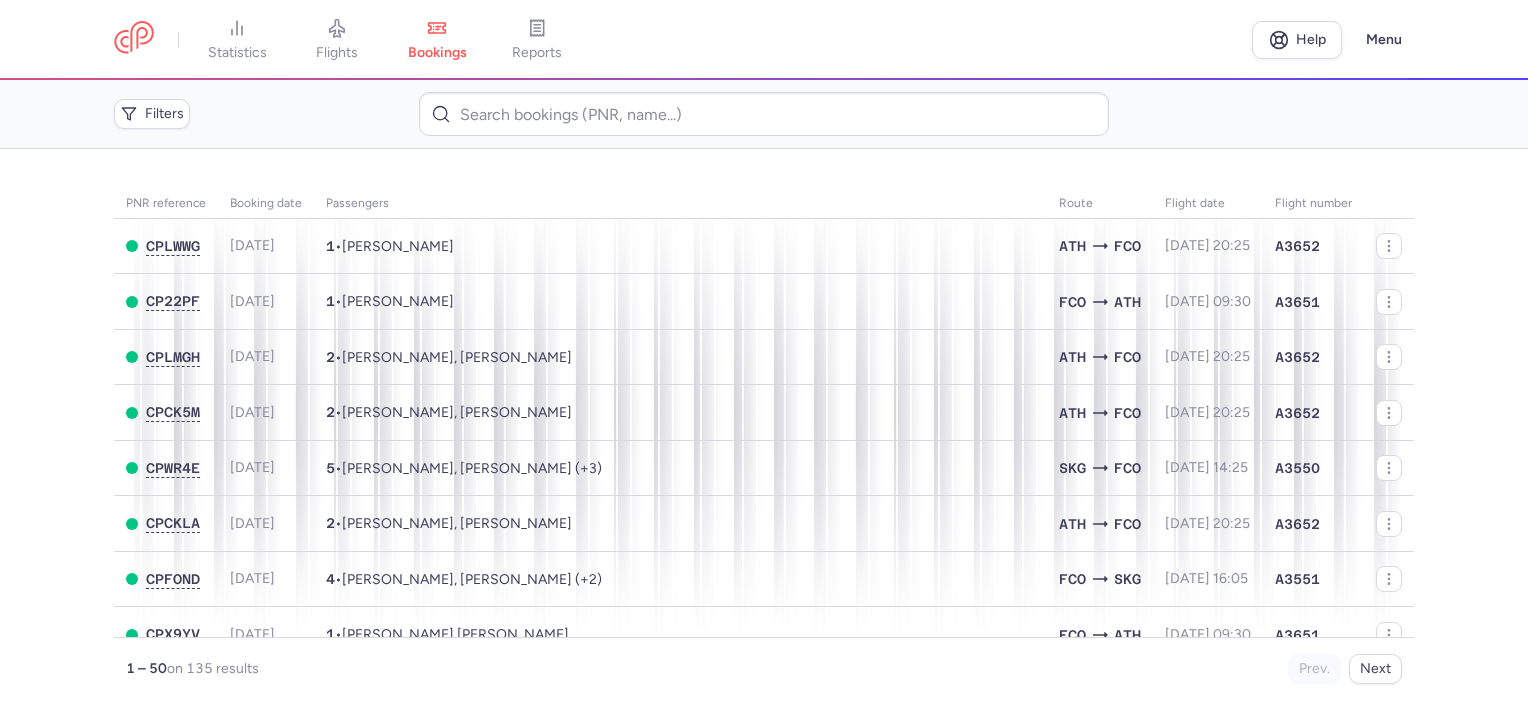 click on "statistics flights bookings reports" at bounding box center (683, 40) 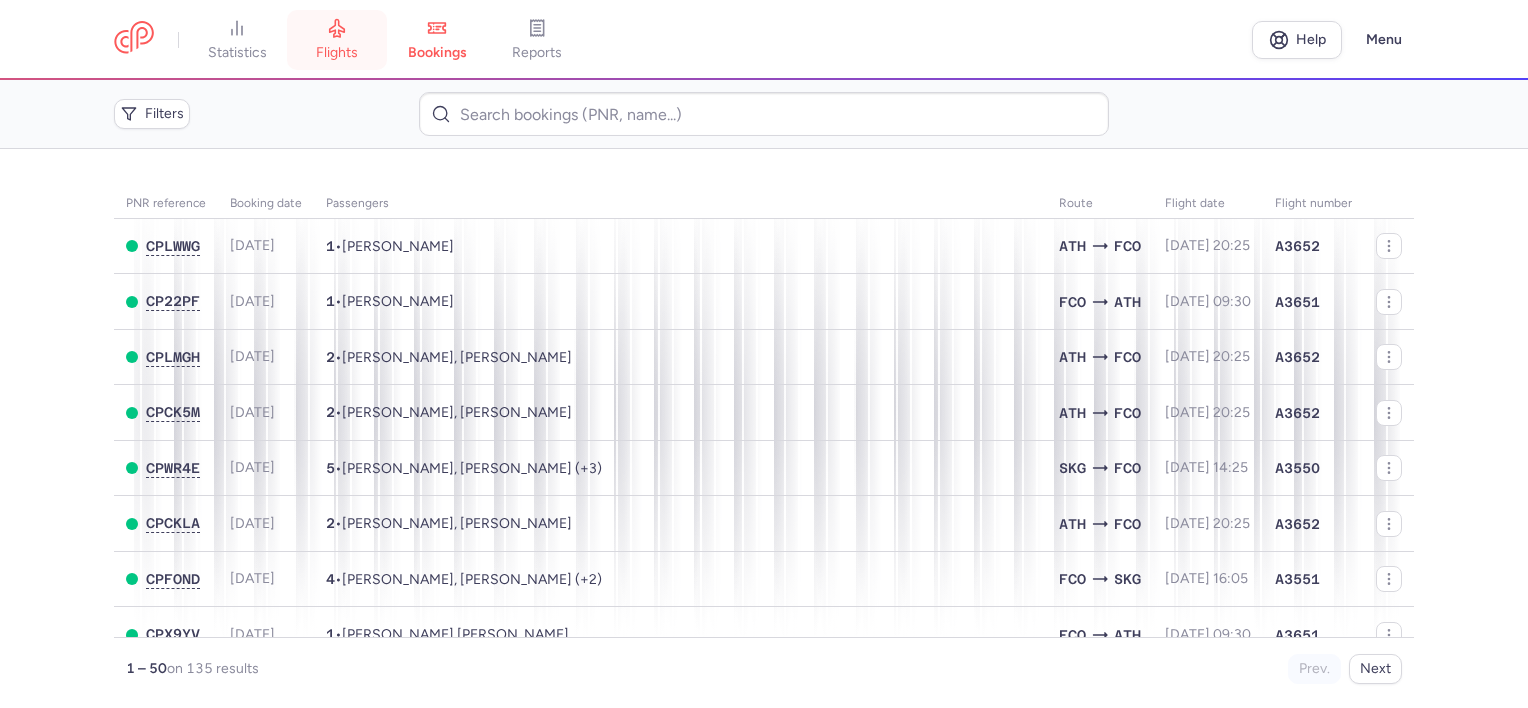 click 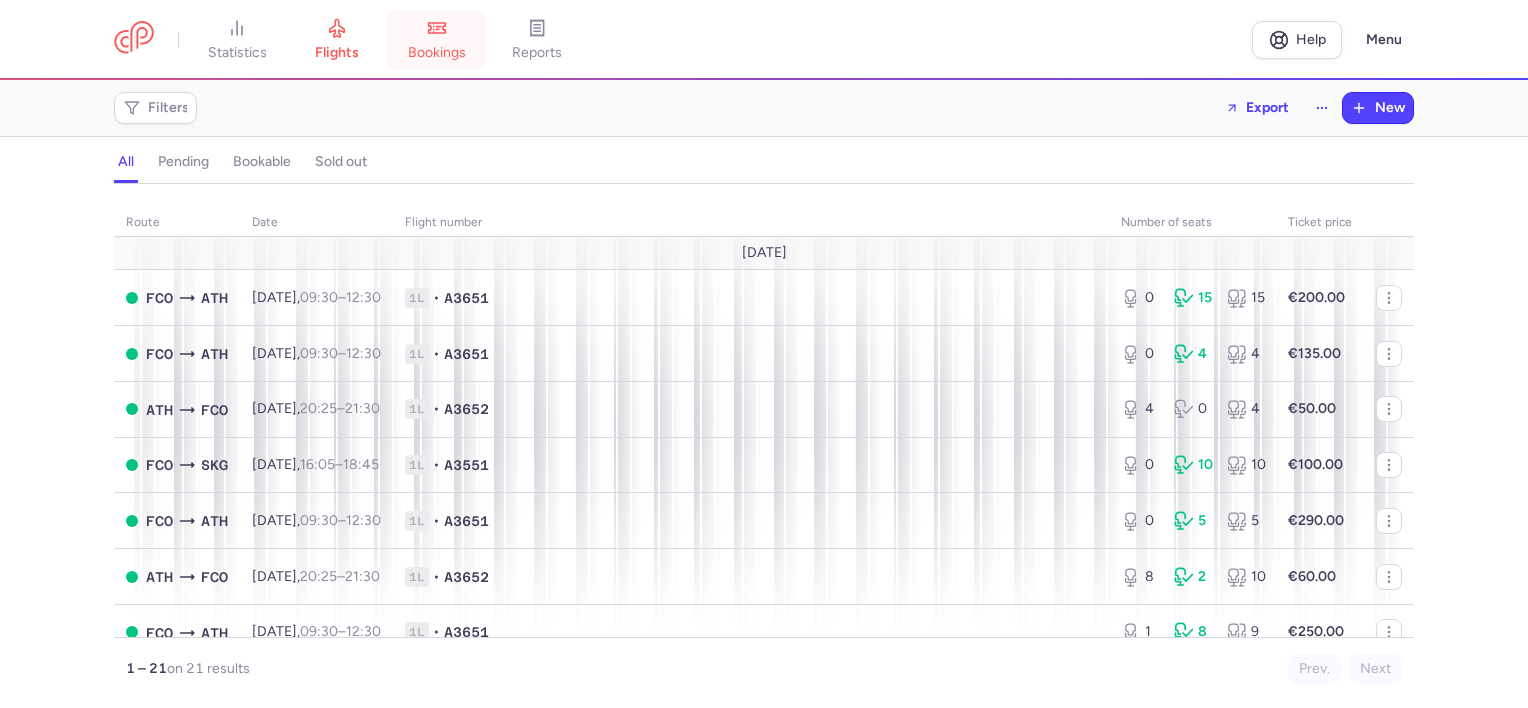 click on "bookings" at bounding box center [437, 53] 